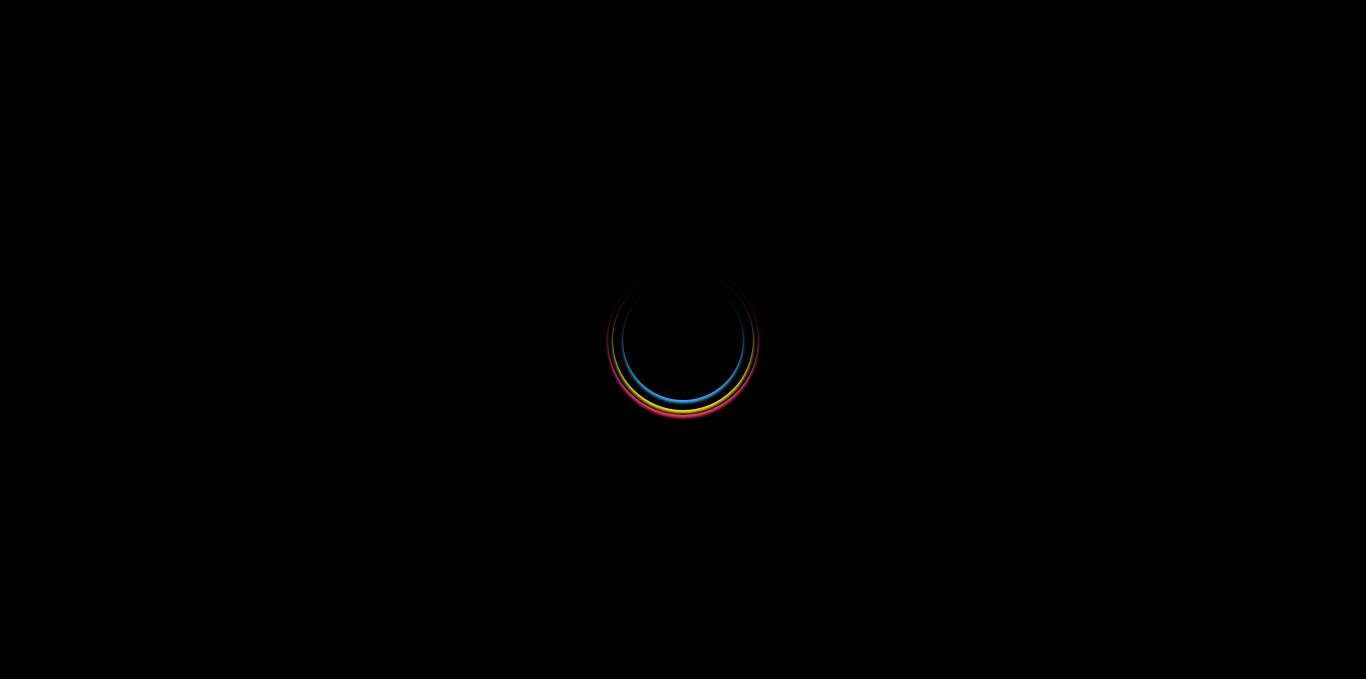 select 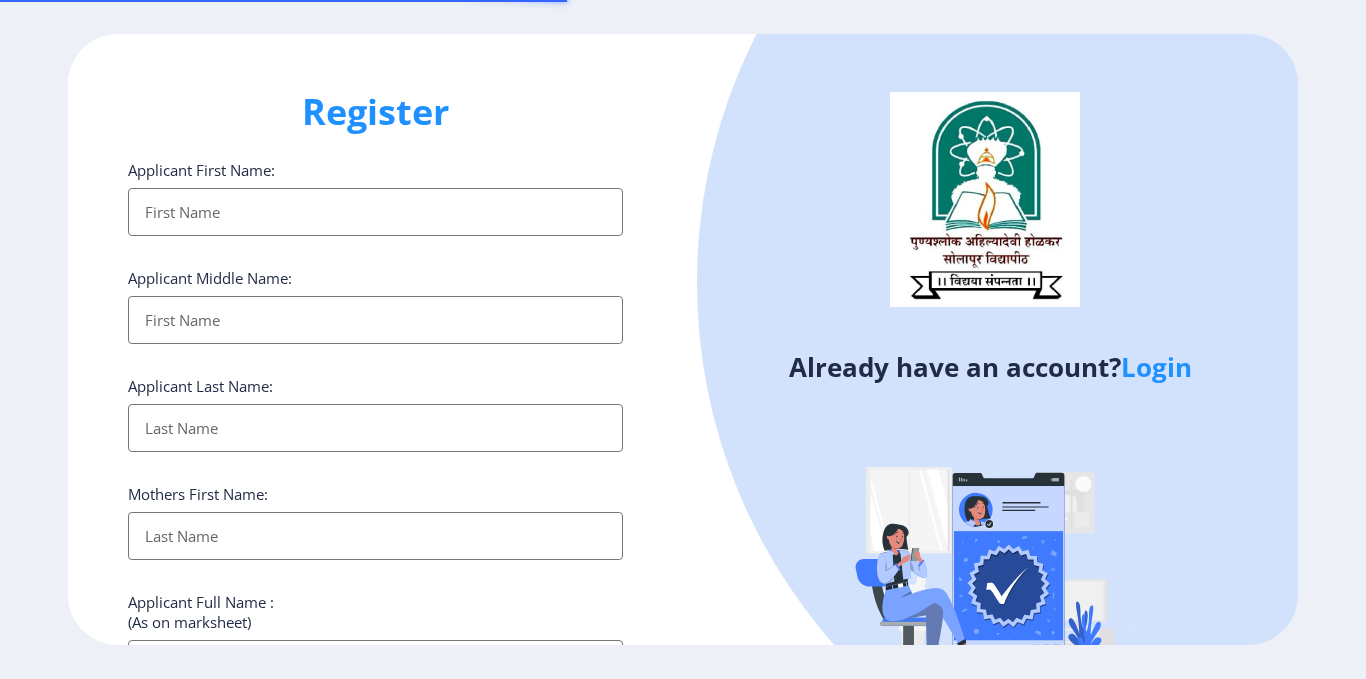 scroll, scrollTop: 0, scrollLeft: 0, axis: both 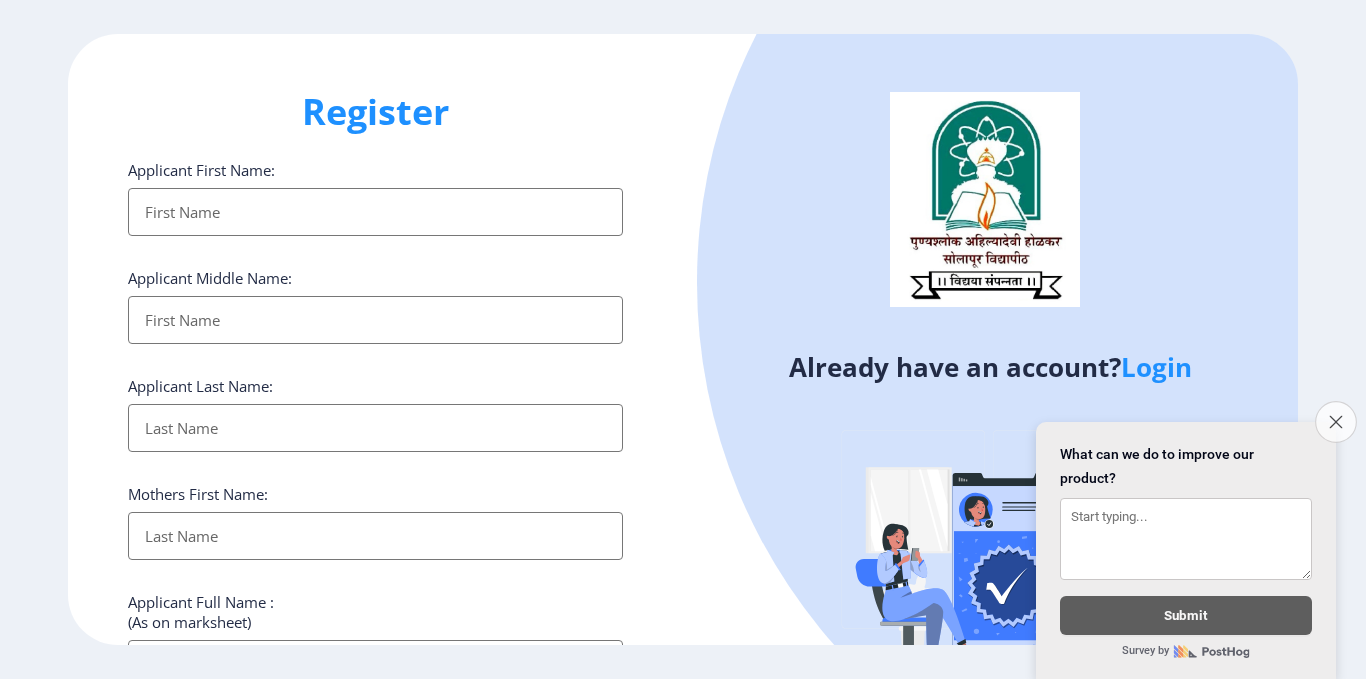 click on "Register Applicant First Name: Applicant Middle Name: Applicant Last Name: Mothers First Name: Applicant Full Name : (As on marksheet) Aadhar Number :  Gender: Select Gender Male Female Other  Country Code and Mobile number  *  +91 India (भारत) +91 Afghanistan (‫افغانستان‬‎) +93 Albania (Shqipëri) +355 Algeria (‫الجزائر‬‎) +213 American Samoa +1 Andorra +376 Angola +244 Anguilla +1 Antigua and Barbuda +1 Argentina +54 Armenia (Հայաստան) +374 Aruba +297 Australia +61 Austria (Österreich) +43 Azerbaijan (Azərbaycan) +994 Bahamas +1 Bahrain (‫البحرين‬‎) +973 Bangladesh (বাংলাদেশ) +880 Barbados +1 Belarus (Беларусь) +375 Belgium (België) +32 Belize +501 Benin (Bénin) +229 Bermuda +1 Bhutan (འབྲུག) +975 Bolivia +591 Bosnia and Herzegovina (Босна и Херцеговина) +387 Botswana +267 Brazil (Brasil) +55 British Indian Ocean Territory +246 British Virgin Islands +1 Brunei +673 Bulgaria (България) +359" 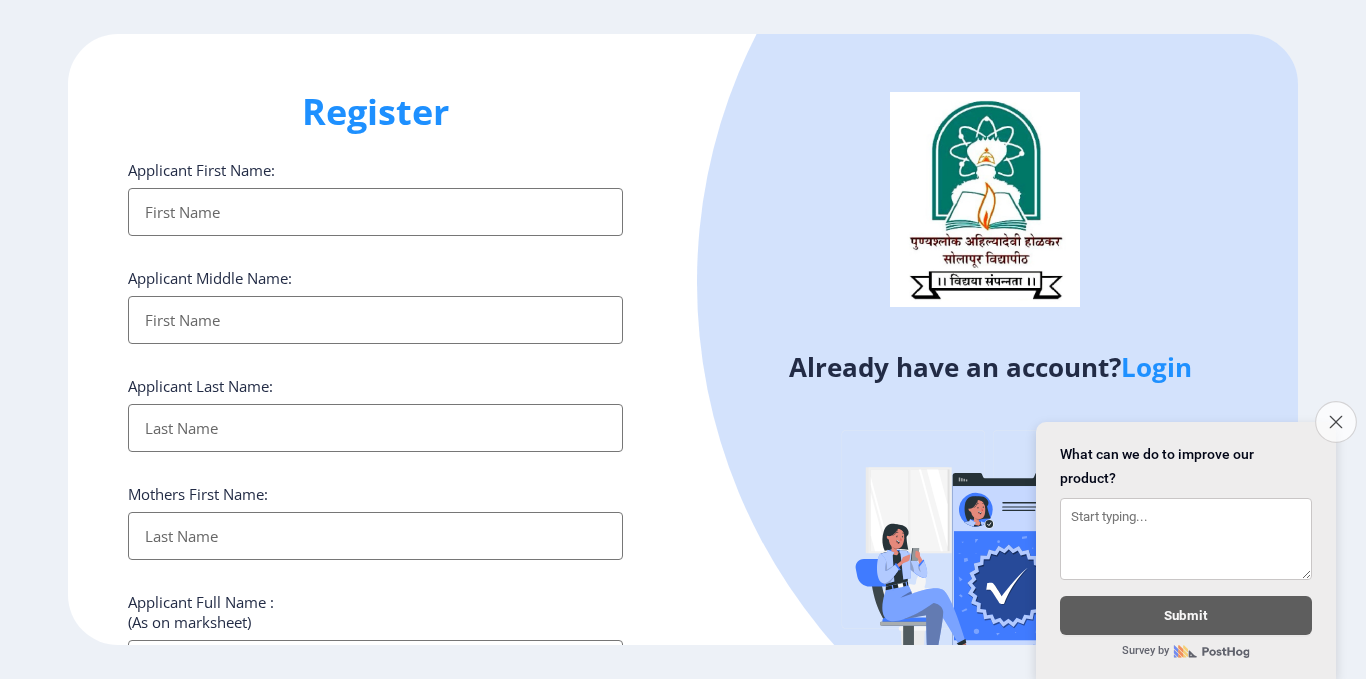 click on "Close survey" 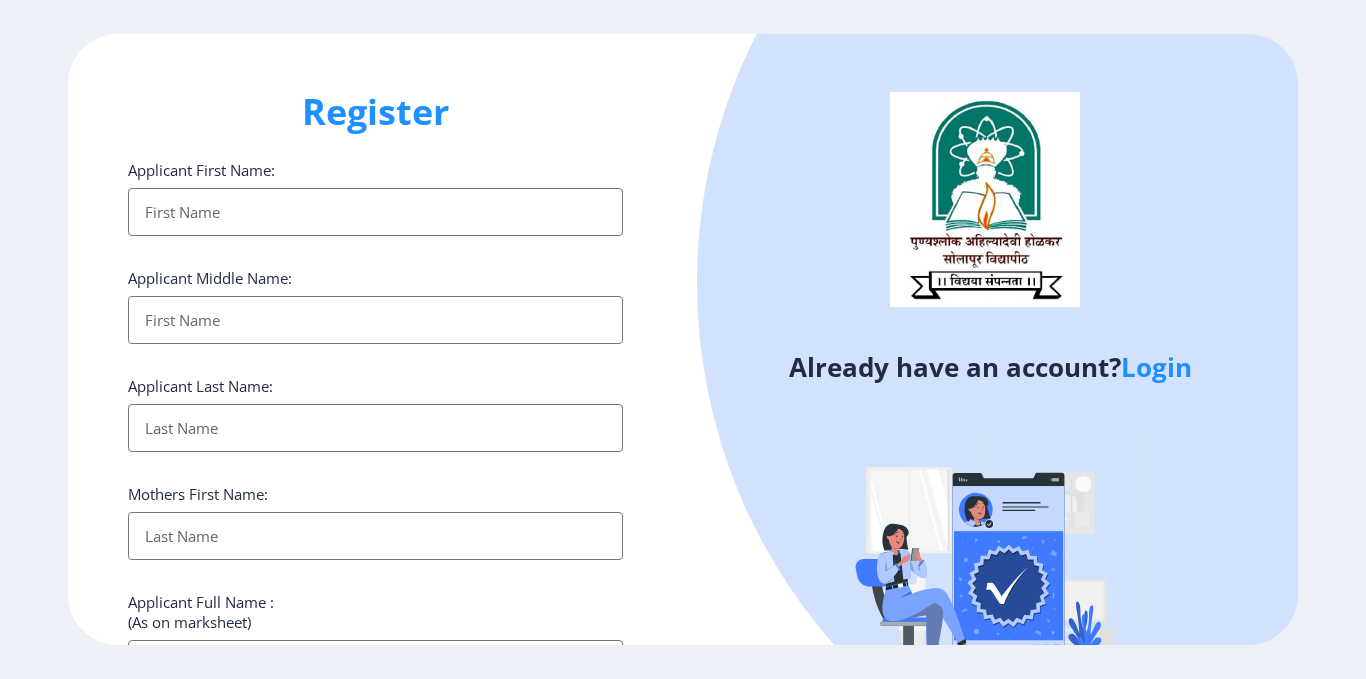 drag, startPoint x: 1365, startPoint y: 191, endPoint x: 1365, endPoint y: 323, distance: 132 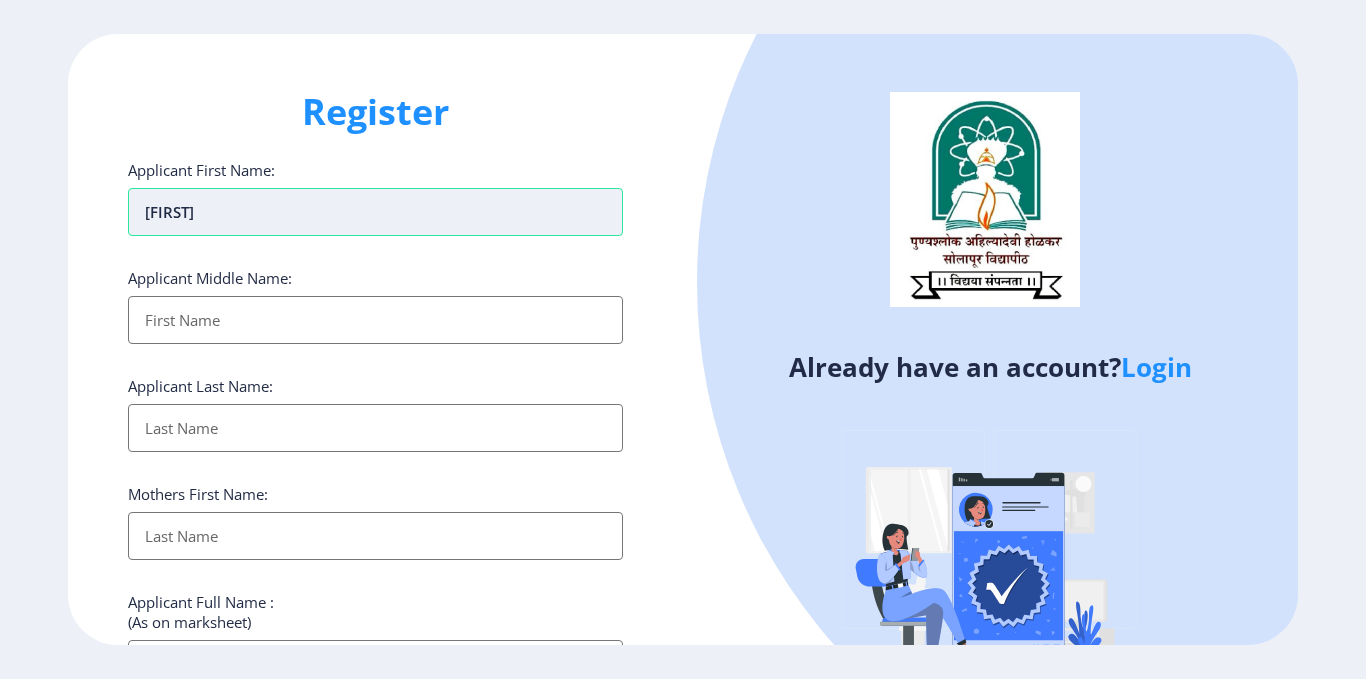 type on "[FIRST]" 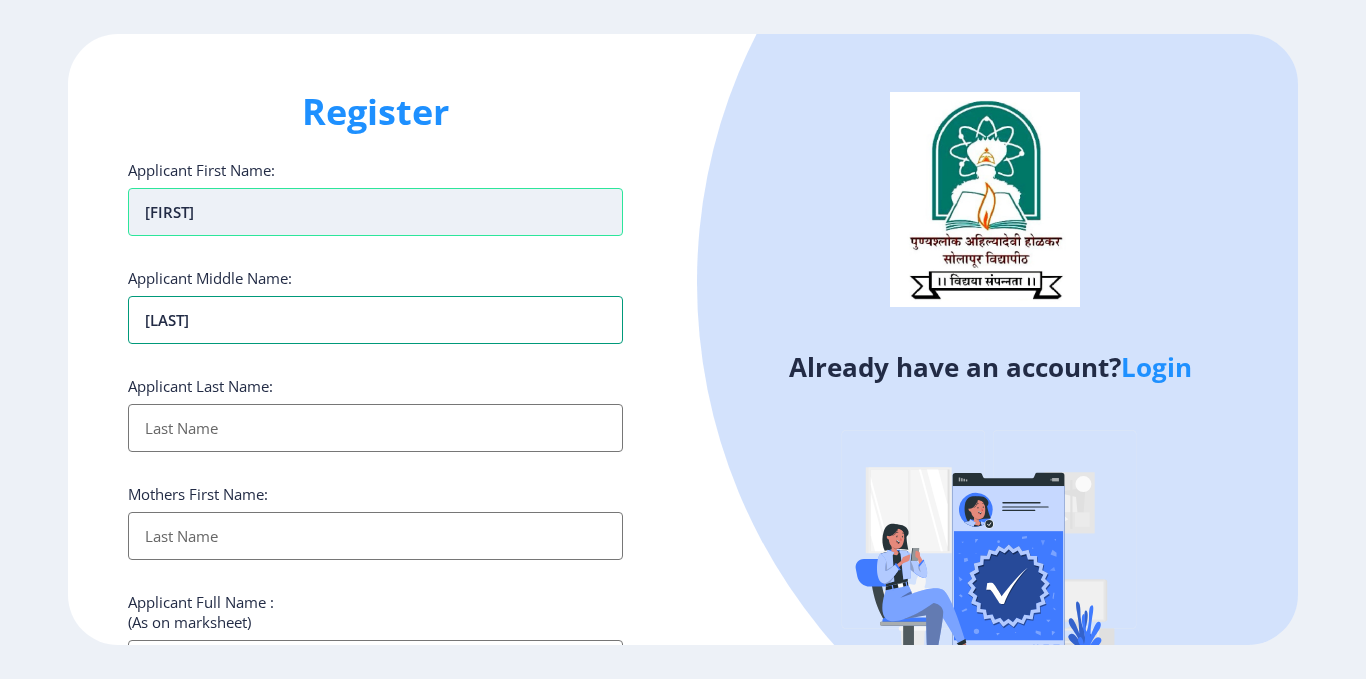 type on "[LAST]" 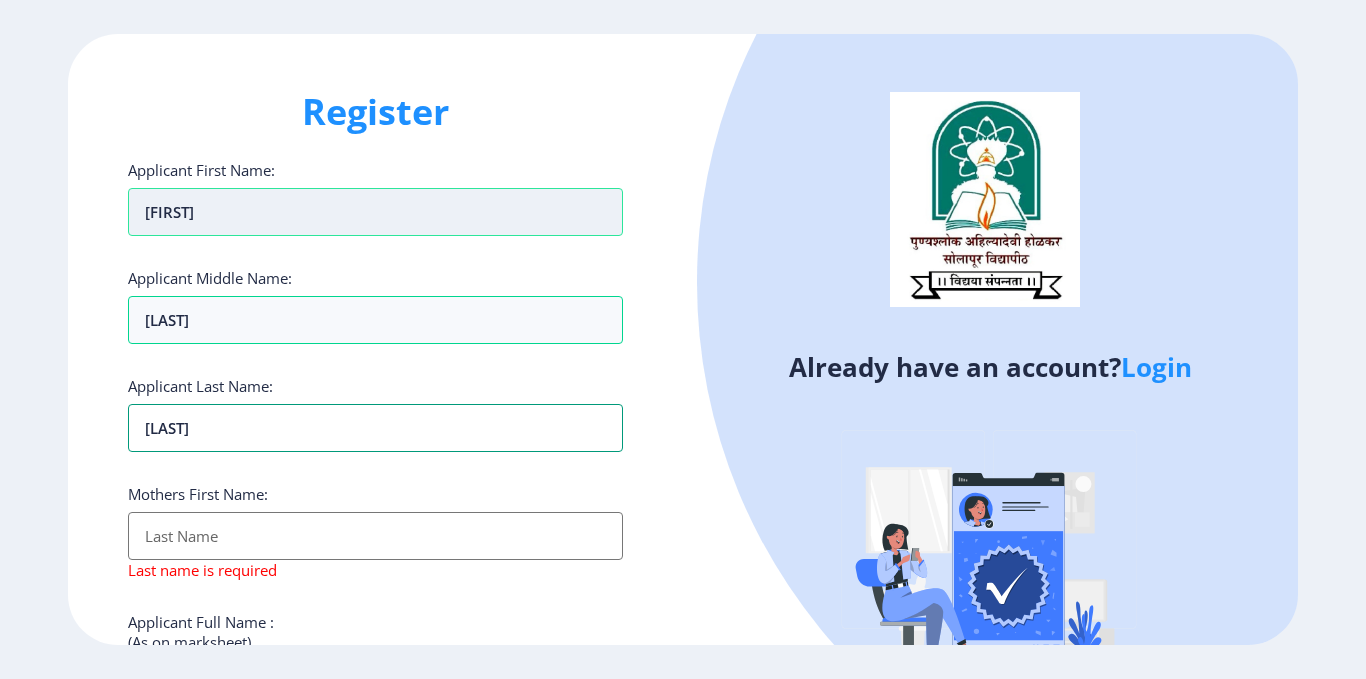 type on "[LAST]" 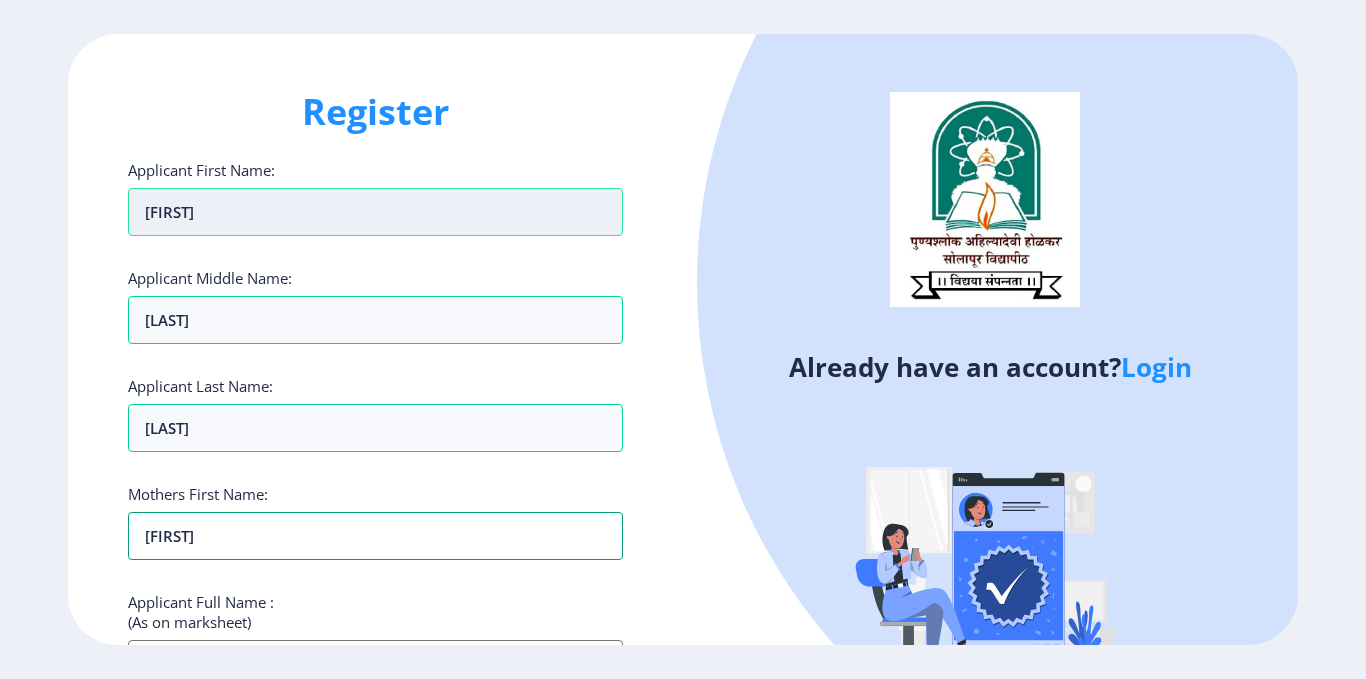 type on "[FIRST]" 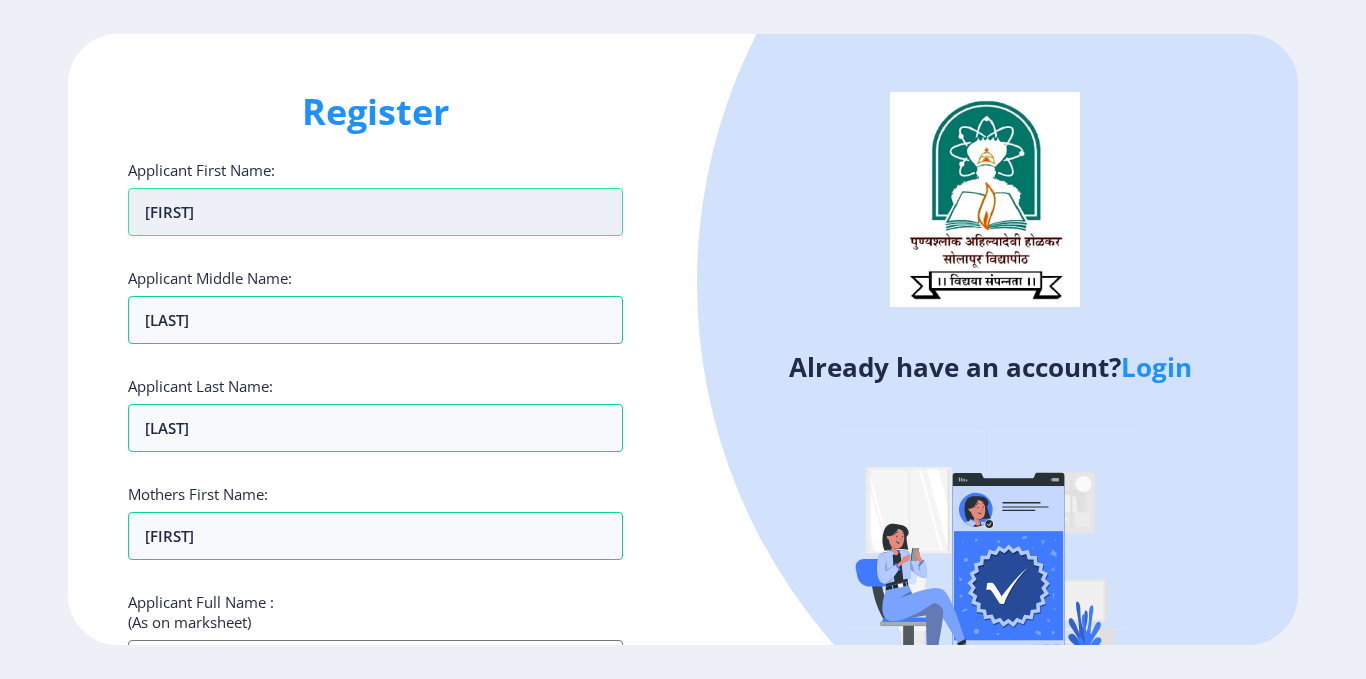 scroll, scrollTop: 43, scrollLeft: 0, axis: vertical 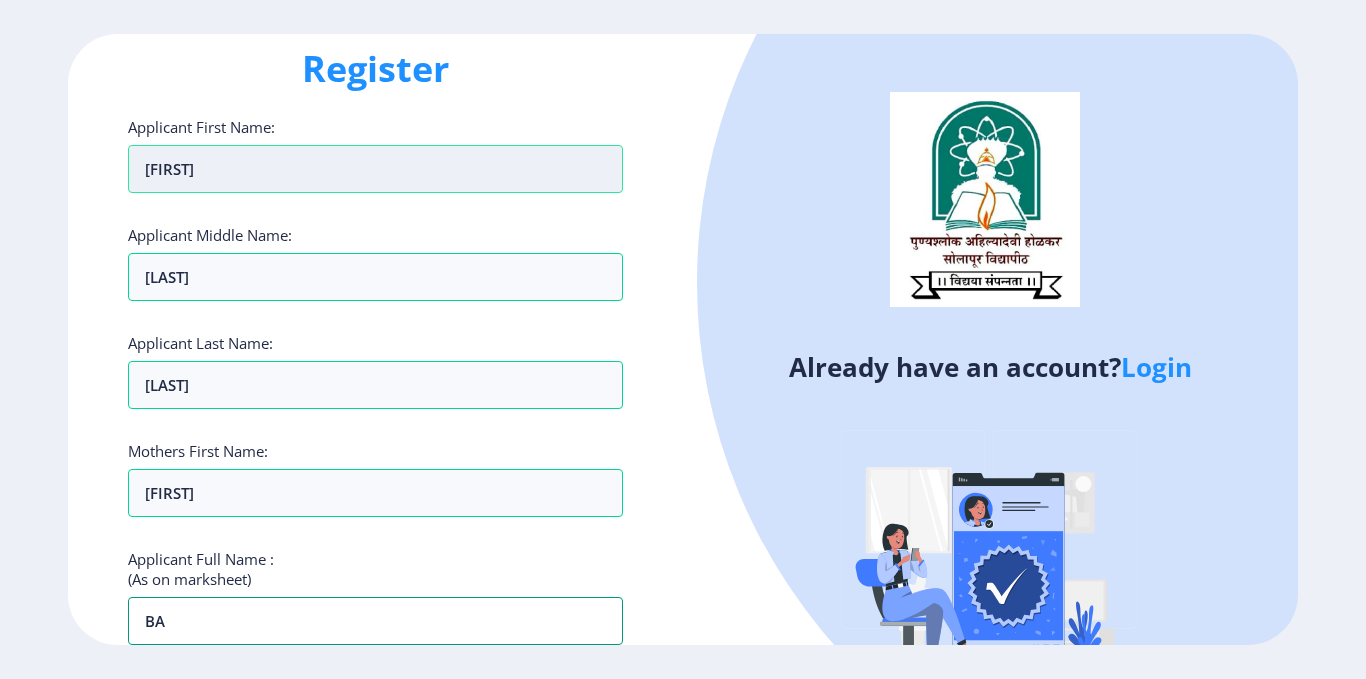 type on "B" 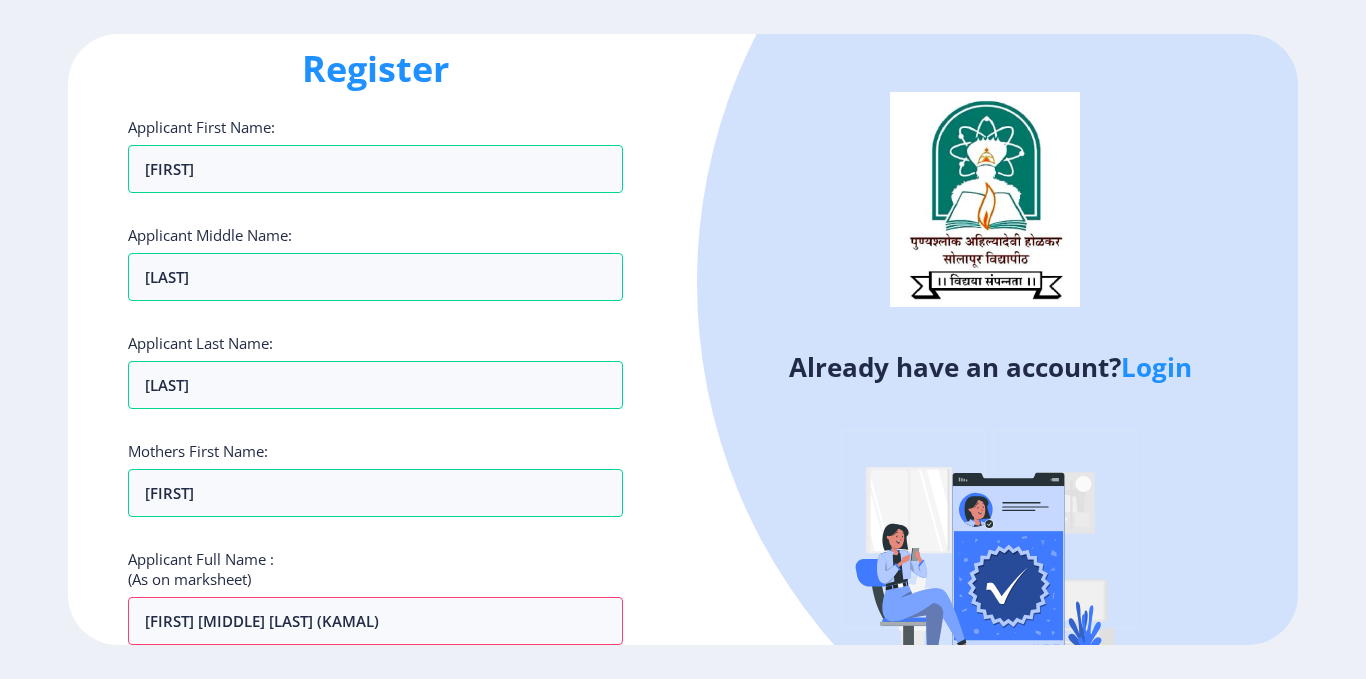 click on "Register Applicant First Name: [FIRST] Applicant Middle Name: [MIDDLE] Applicant Last Name: [LAST] Mothers First Name: [FIRST] Applicant Full Name : (As on marksheet) [LAST] [FIRST] [MIDDLE] ( [FIRST] ) Special characters or numbers are not allowed. Full name is required Aadhar Number :  Gender: Select Gender Male Female Other  Country Code and Mobile number  *  +91 India (भारत) +91 Afghanistan (‫افغانستان‬‎) +93 Albania (Shqipëri) +355 Algeria (‫الجزائر‬‎) +213 American Samoa +1 Andorra +376 Angola +244 Anguilla +1 Antigua and Barbuda +1 Argentina +54 Armenia (Հայաստան) +374 Aruba +297 Australia +61 Austria (Österreich) +43 Azerbaijan (Azərbaycan) +994 Bahamas +1 Bahrain (‫البحرين‬‎) +973 Bangladesh (বাংলাদেশ) +880 Barbados +1 Belarus (Беларусь) +375 Belgium (België) +32 Belize +501 Benin (Bénin) +229 Bermuda +1 Bhutan (འབྲུག) +975 Bolivia +591 Bosnia and Herzegovina (Босна и Херцеговина) +387 +55" 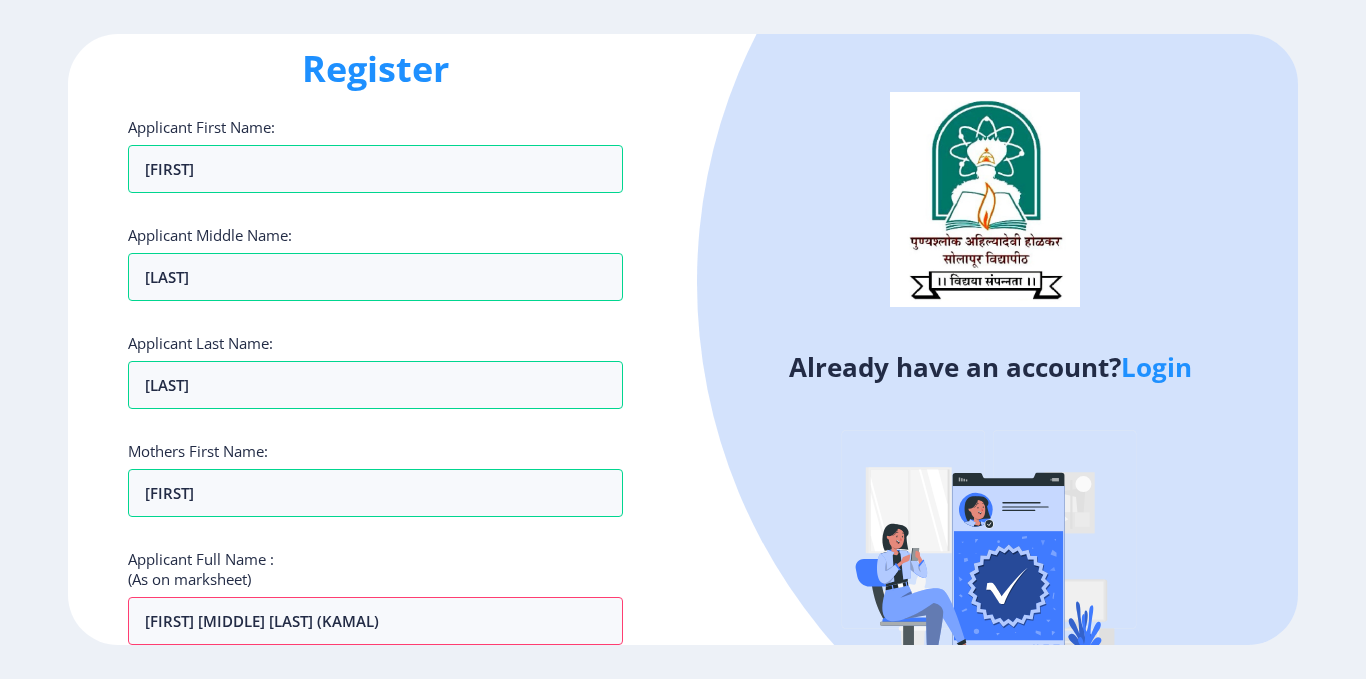 click on "Already have an account?  Login" 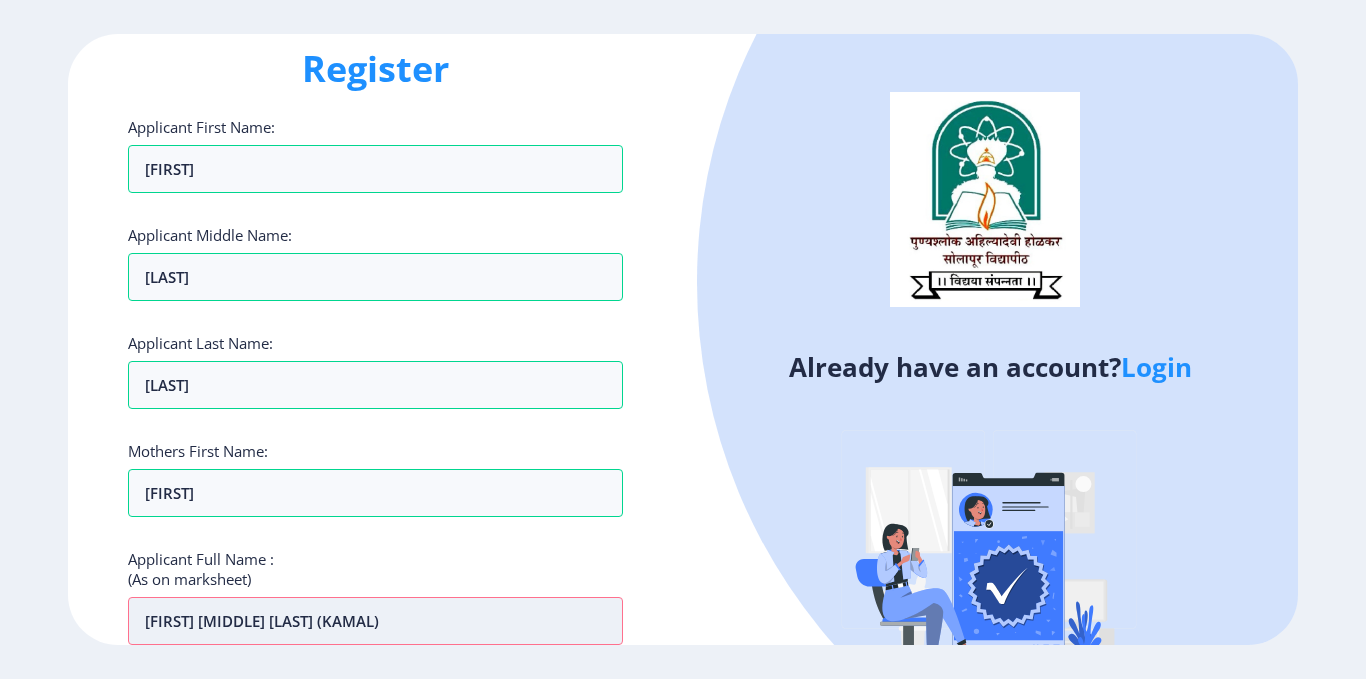click on "[FIRST] [MIDDLE] [LAST] (KAMAL)" at bounding box center (375, 621) 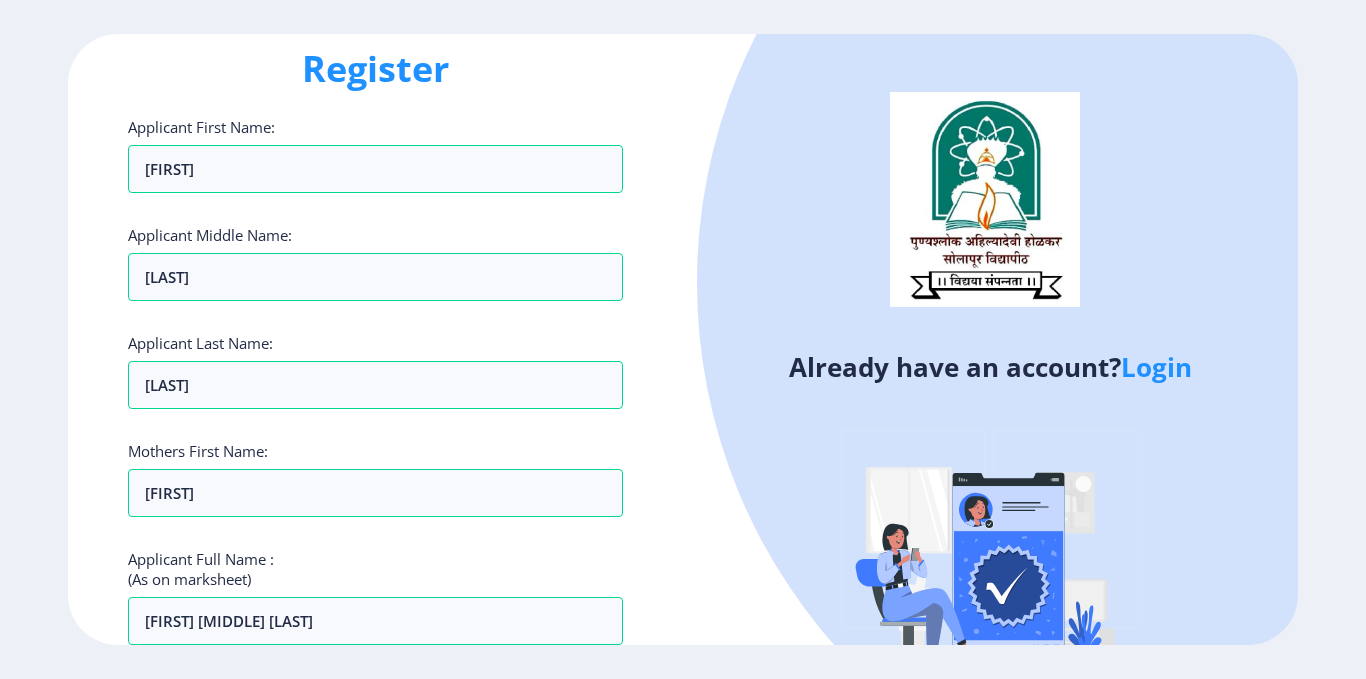 click on "Already have an account?  Login" 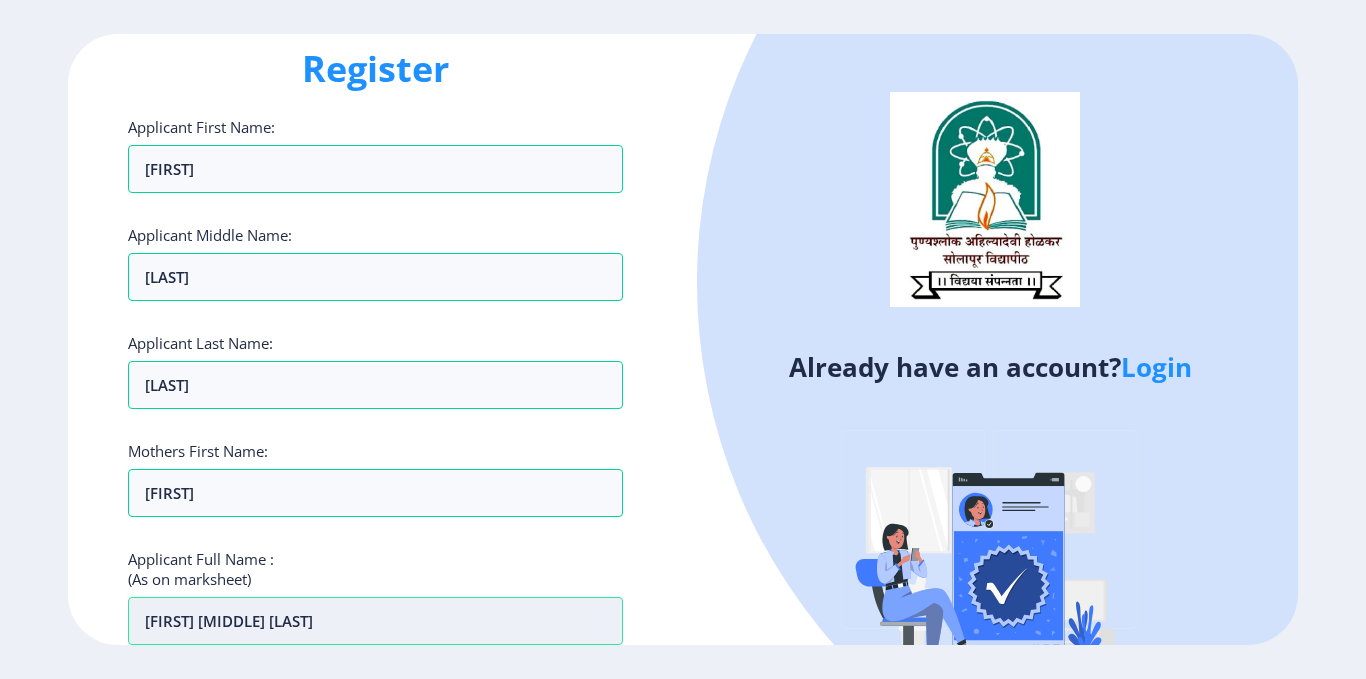 click on "[FIRST] [MIDDLE] [LAST]" at bounding box center (375, 169) 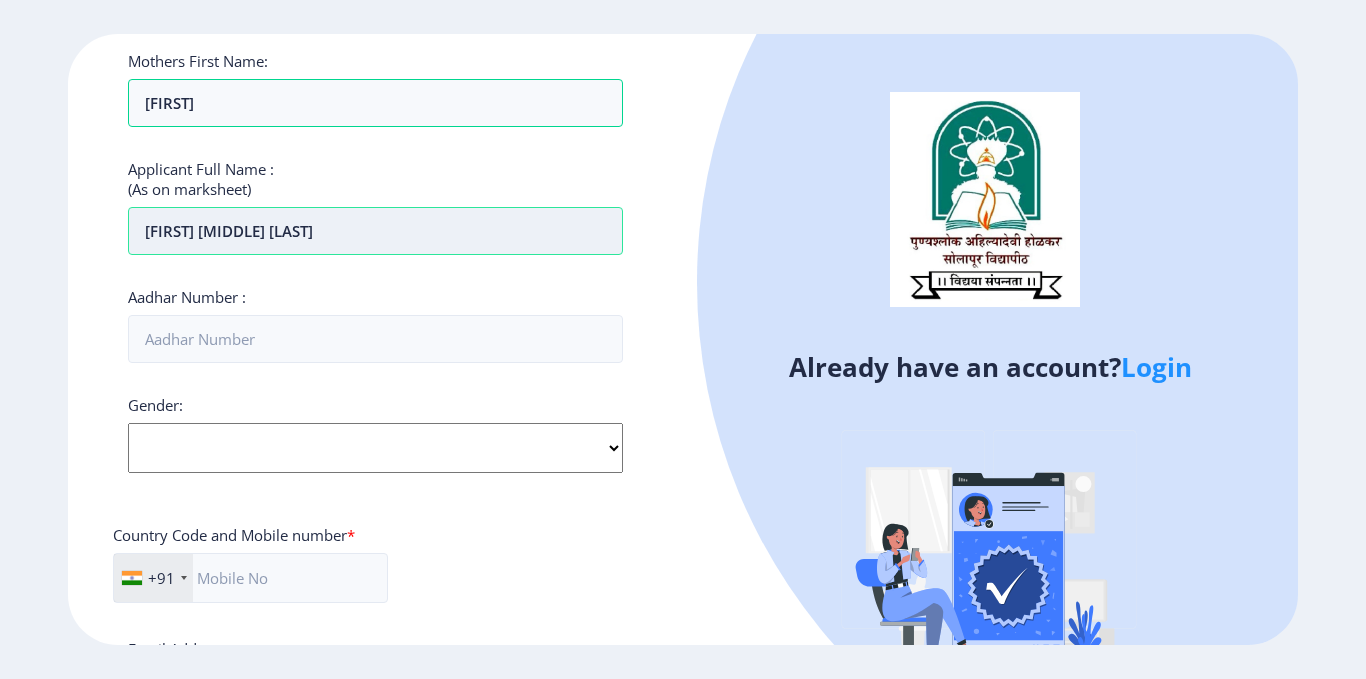 click on "[FIRST] [MIDDLE] [LAST]" at bounding box center [375, -221] 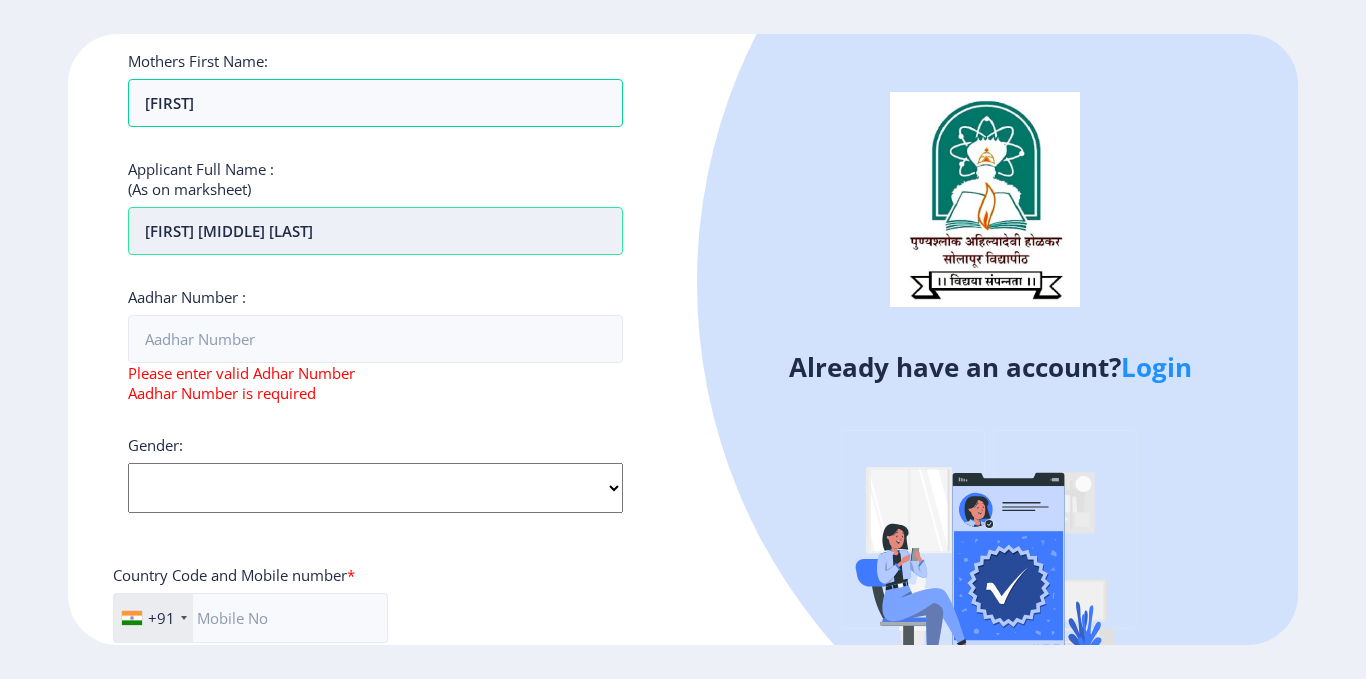 type on "[FIRST] [MIDDLE] [LAST]" 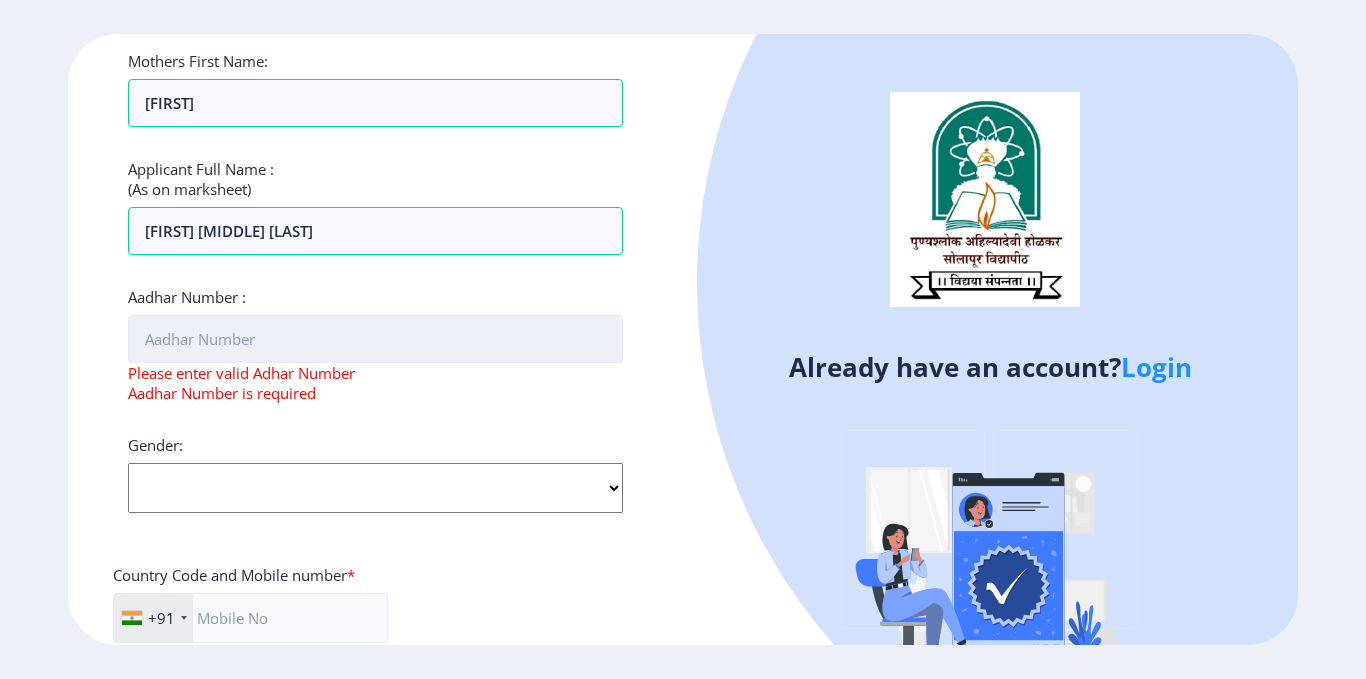click on "Aadhar Number :" at bounding box center (375, 339) 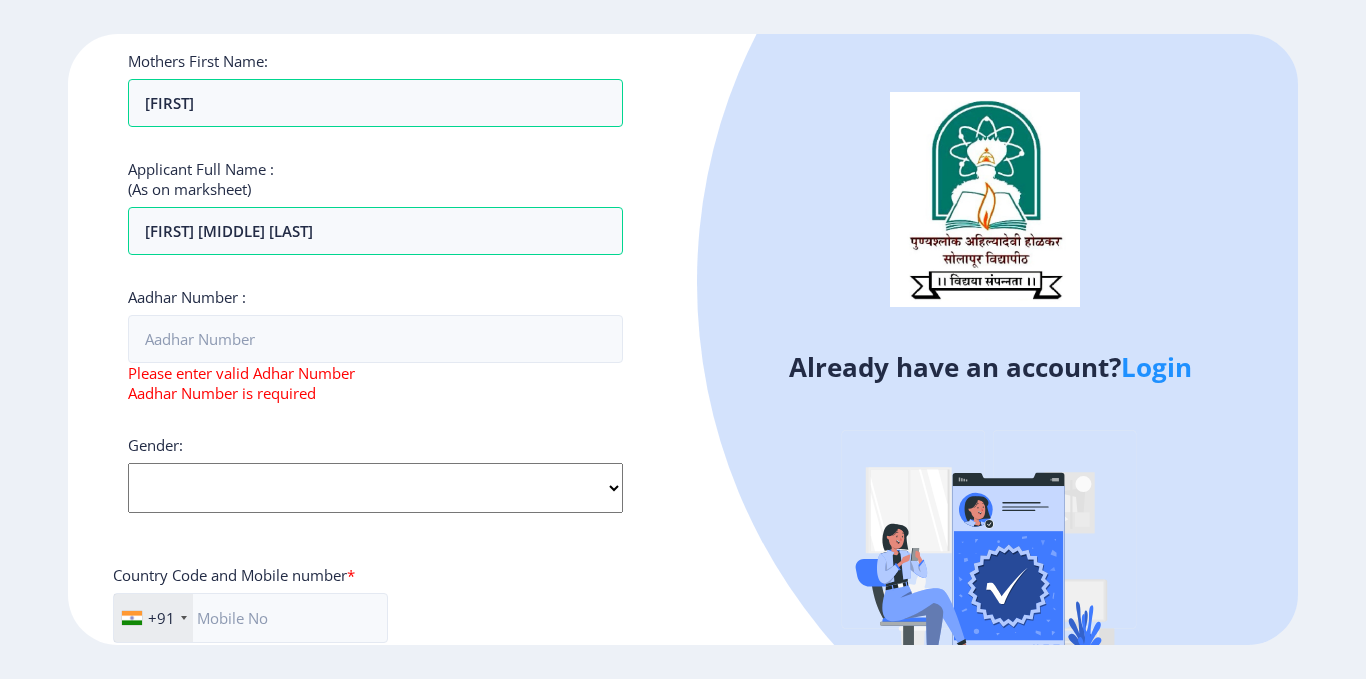 click on "Select Gender Male Female Other" 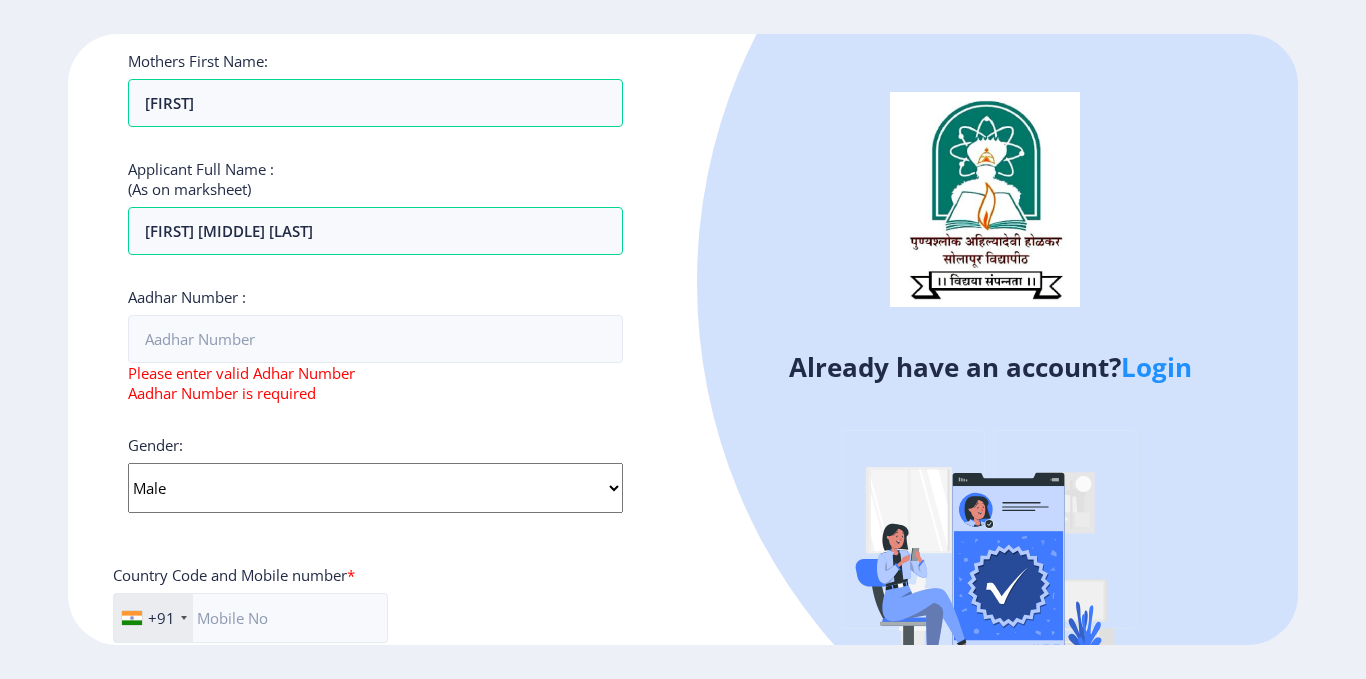 click on "Select Gender Male Female Other" 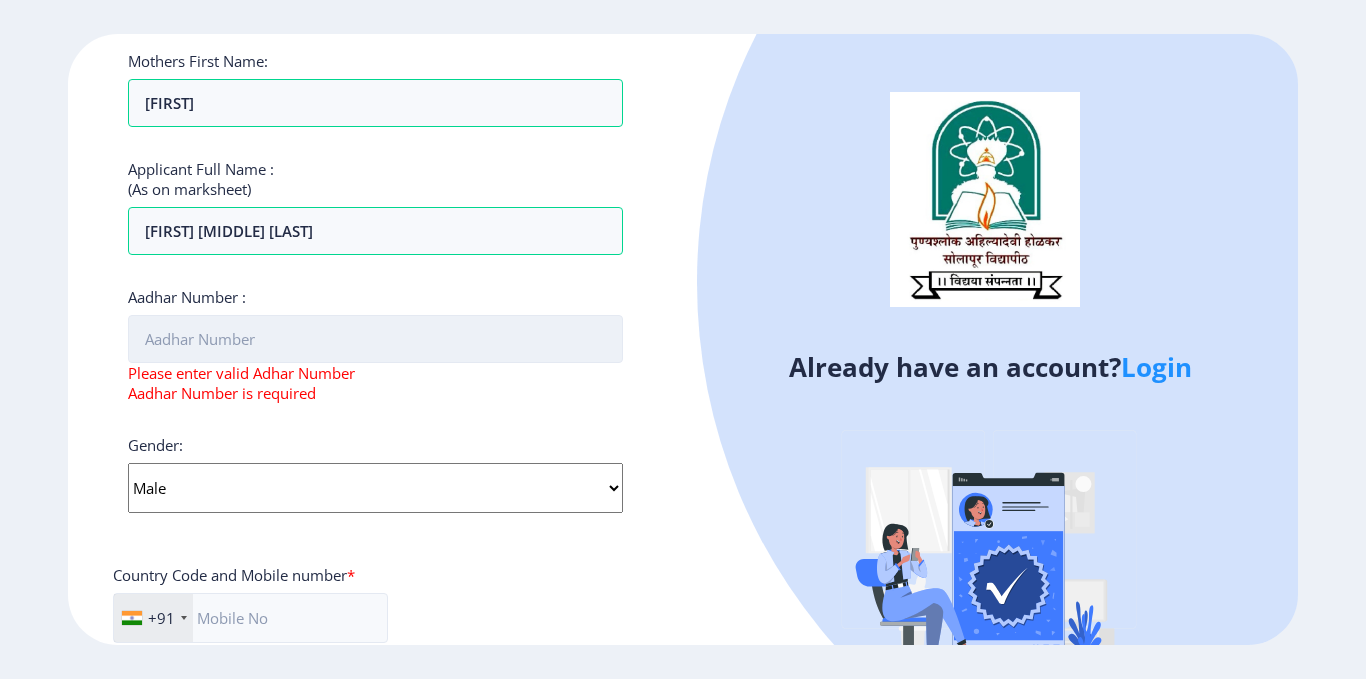 click on "Aadhar Number :" at bounding box center [375, 339] 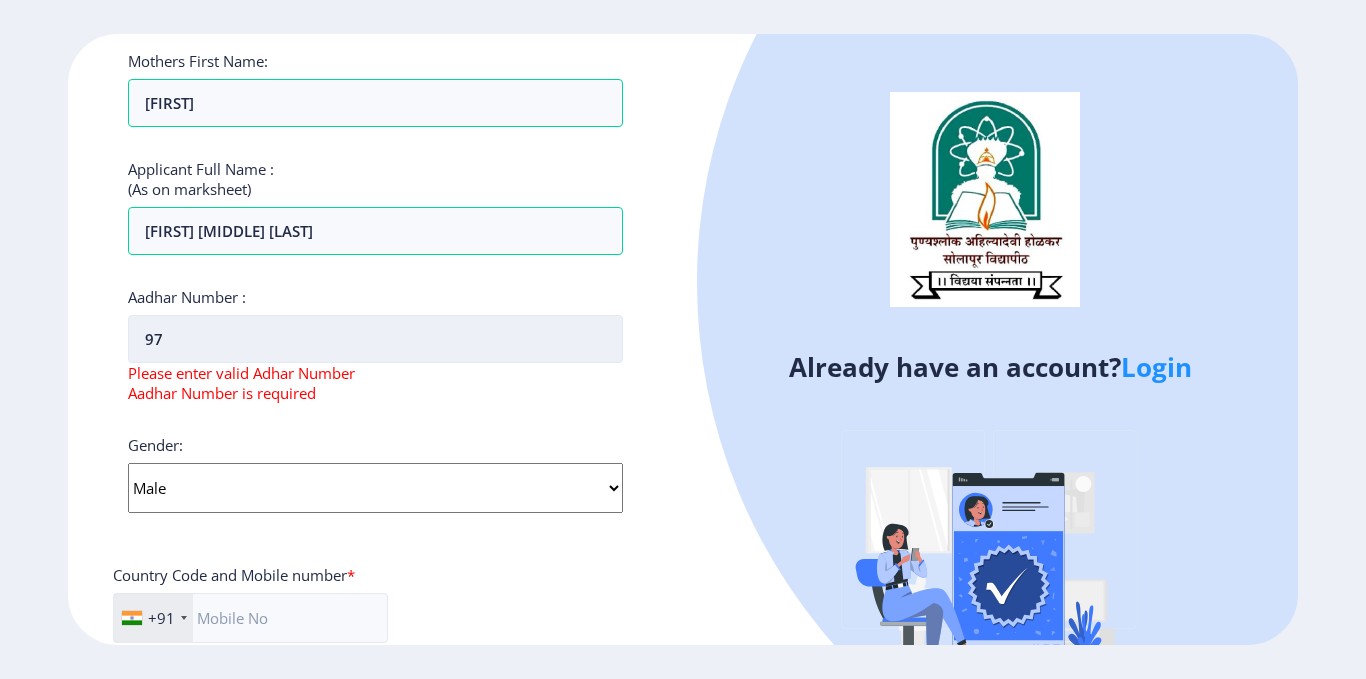 type on "9" 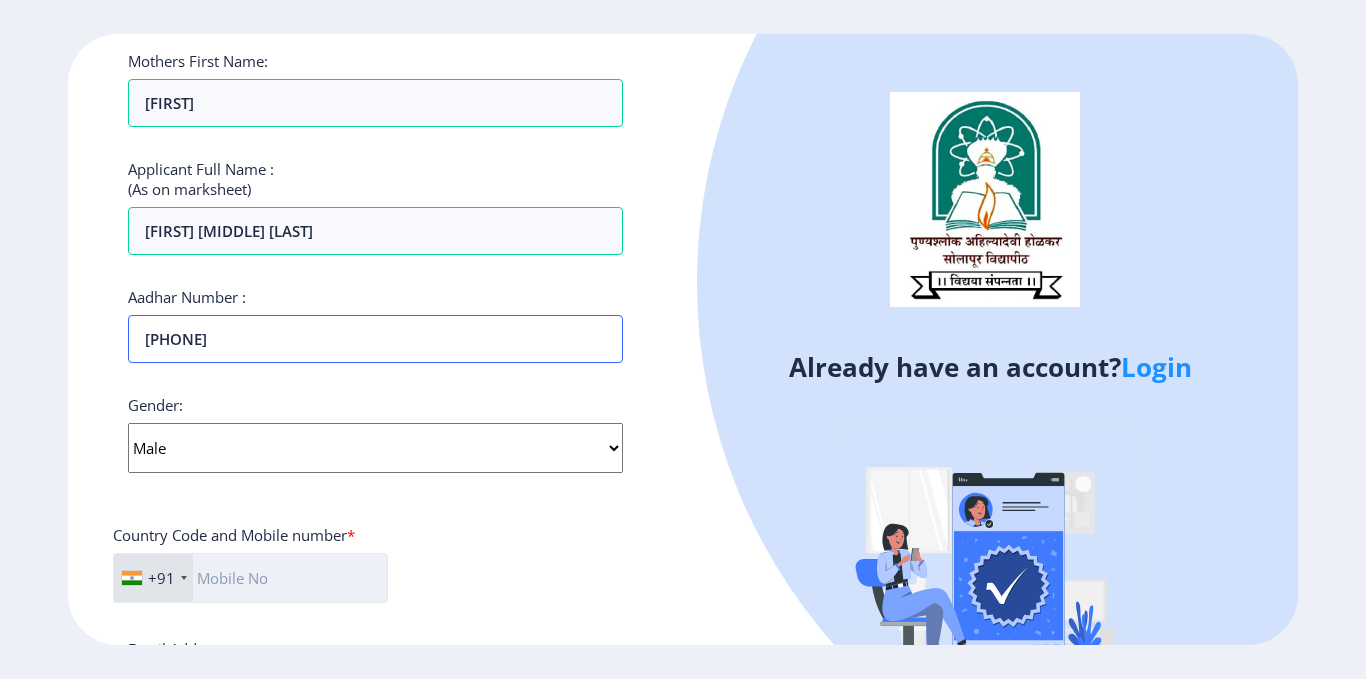 type on "[PHONE]" 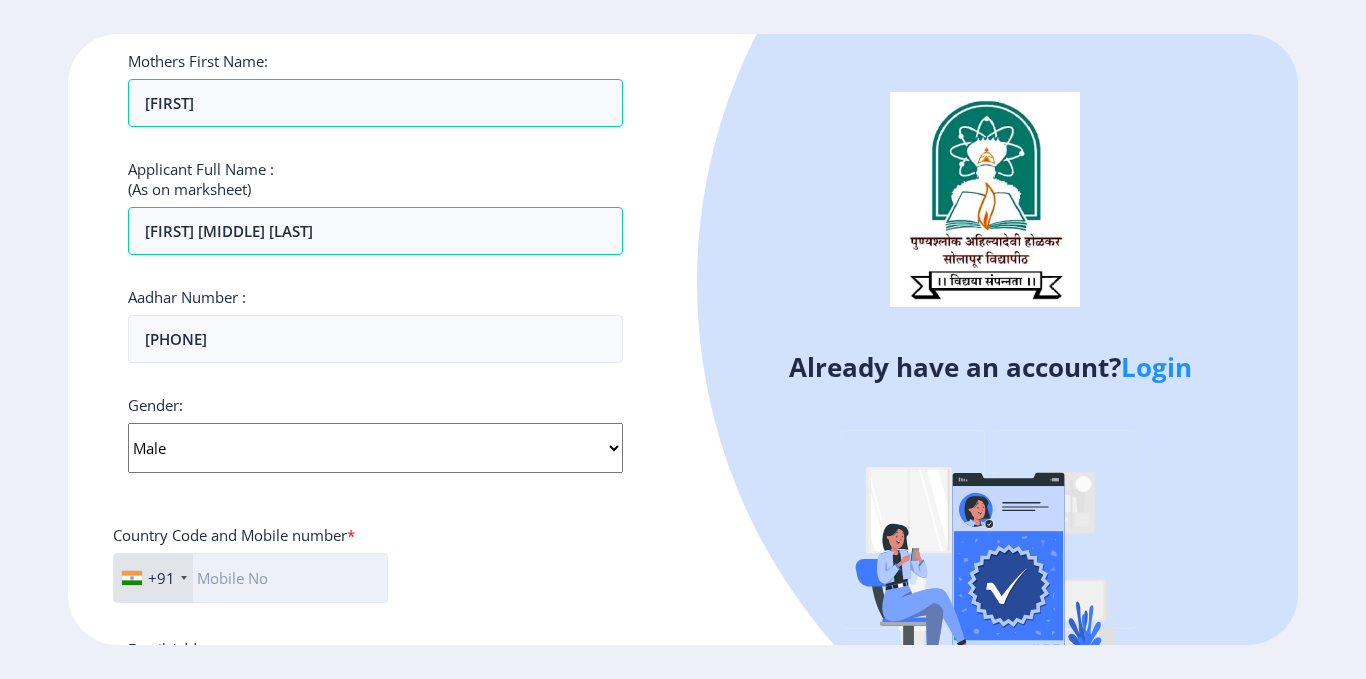 click 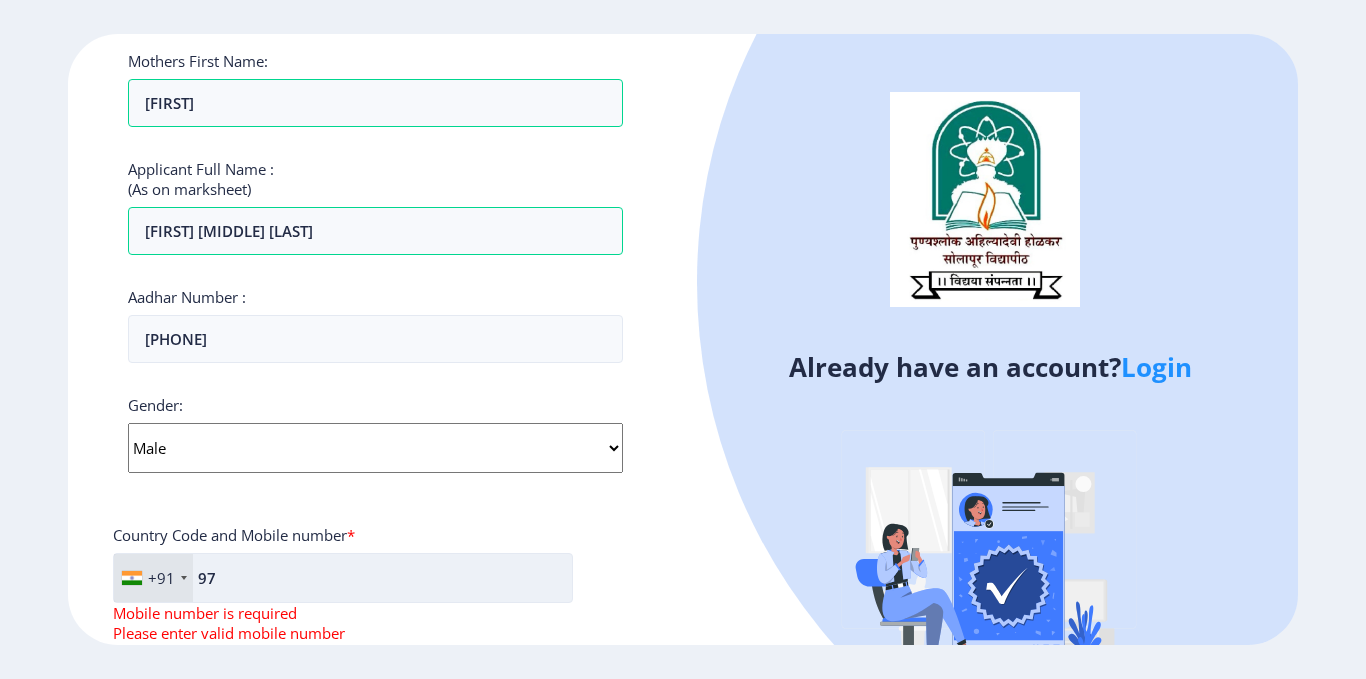 type on "9" 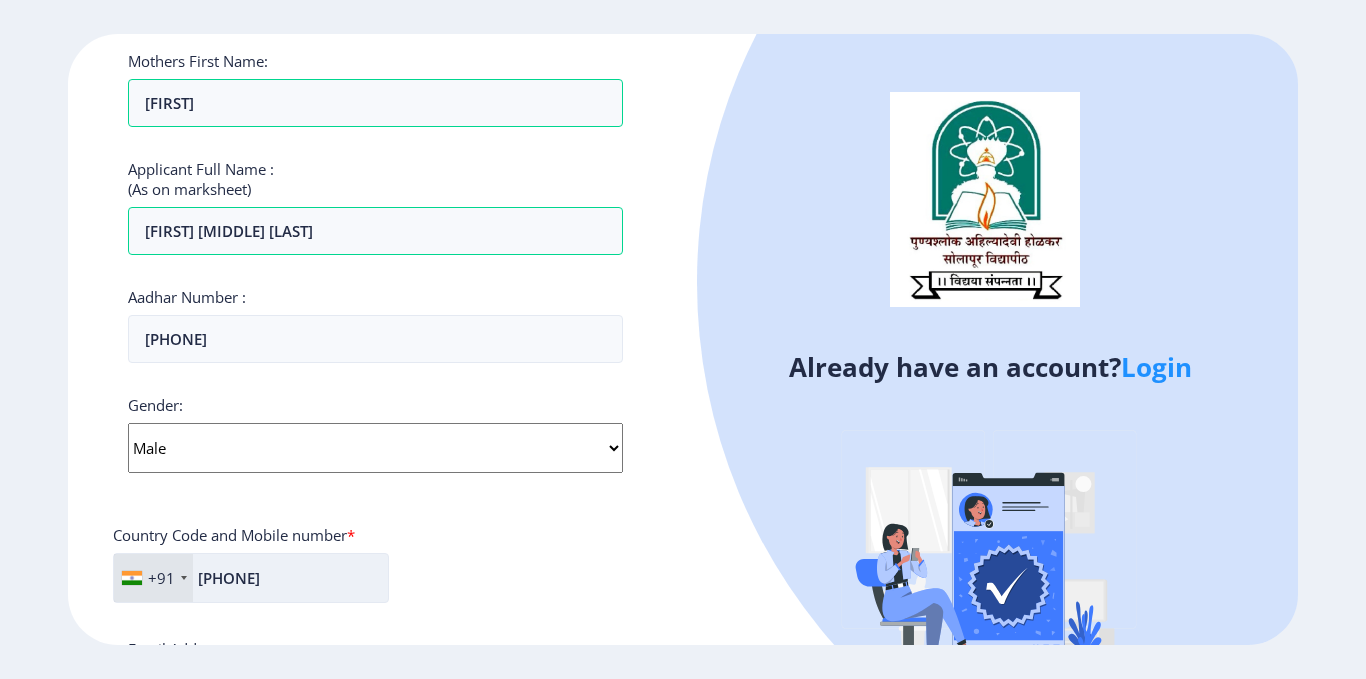 type on "[PHONE]" 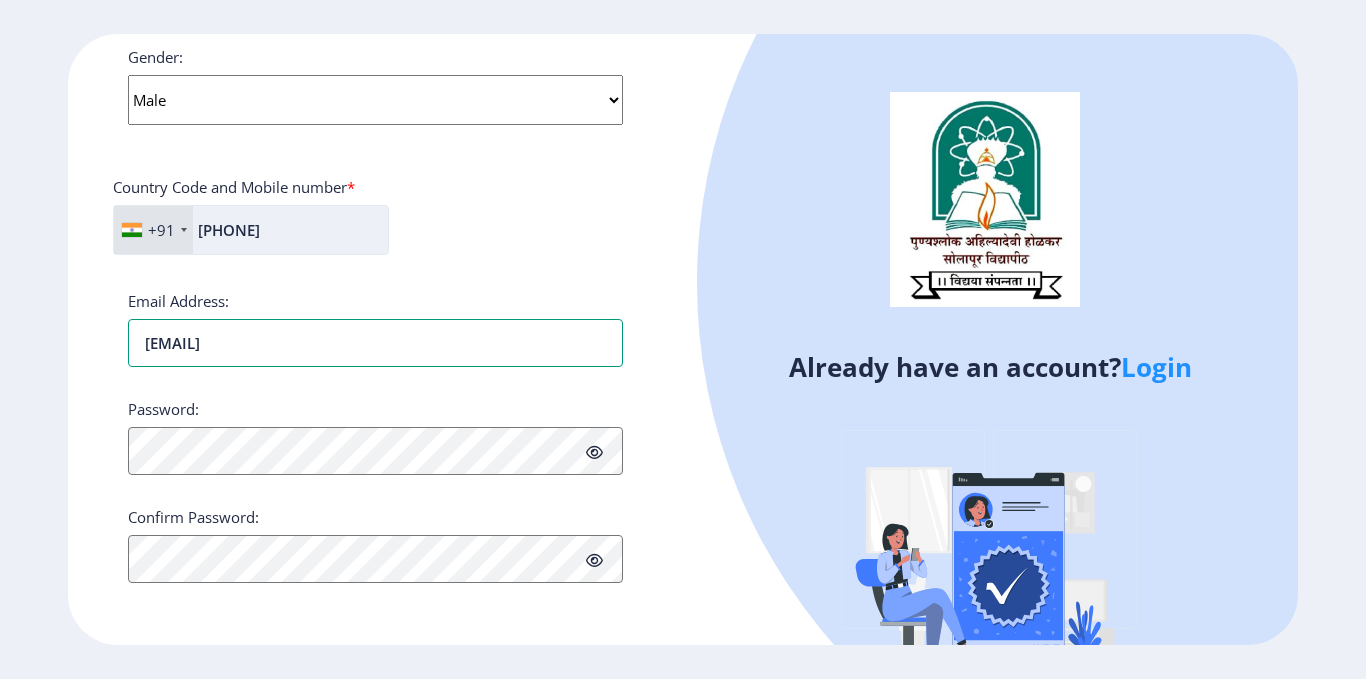 type on "[EMAIL]" 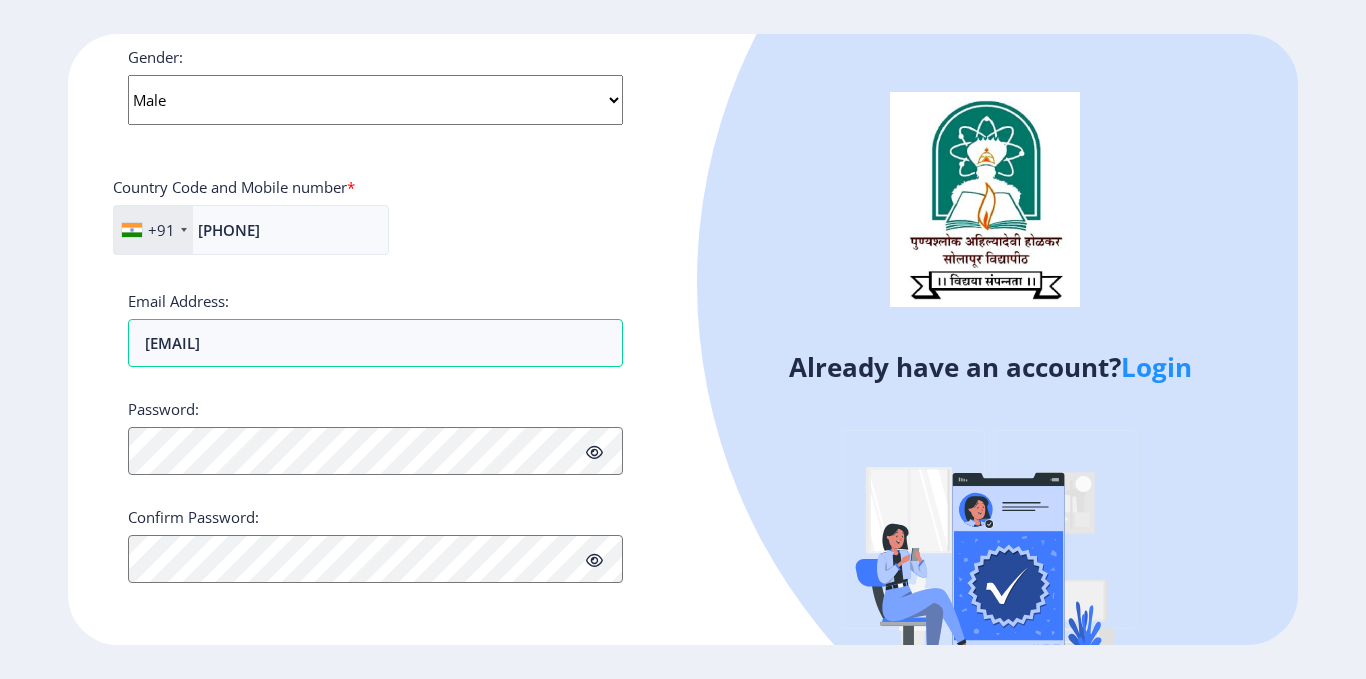 click on "Register Applicant First Name: [FIRST] Applicant Middle Name: [MIDDLE] Applicant Last Name: [LAST] Mothers First Name: [FIRST] Applicant Full Name : (As on marksheet) [LAST] [FIRST] [MIDDLE] ( [FIRST] ) Special characters or numbers are not allowed. Full name is required Aadhar Number :  Gender: Select Gender Male Female Other  Country Code and Mobile number  *  +91 India (भारत) +91 Afghanistan (‫افغانستان‬‎) +93 Albania (Shqipëri) +355 Algeria (‫الجزائر‬‎) +213 American Samoa +1 Andorra +376 Angola +244 Anguilla +1 Antigua and Barbuda +1 Argentina +54 Armenia (Հայաստան) +374 Aruba +297 Australia +61 Austria (Österreich) +43 Azerbaijan (Azərbaycan) +994 Bahamas +1 Bahrain (‫البحرين‬‎) +973 Bangladesh (বাংলাদেশ) +880 Barbados +1 Belarus (Беларусь) +375 Belgium (België) +32 Belize +501 Benin (Bénin) +229 Bermuda +1 Bhutan (འབྲུག) +975 Bolivia +591 Bosnia and Herzegovina (Босна и Херцеговина) +387 +55" 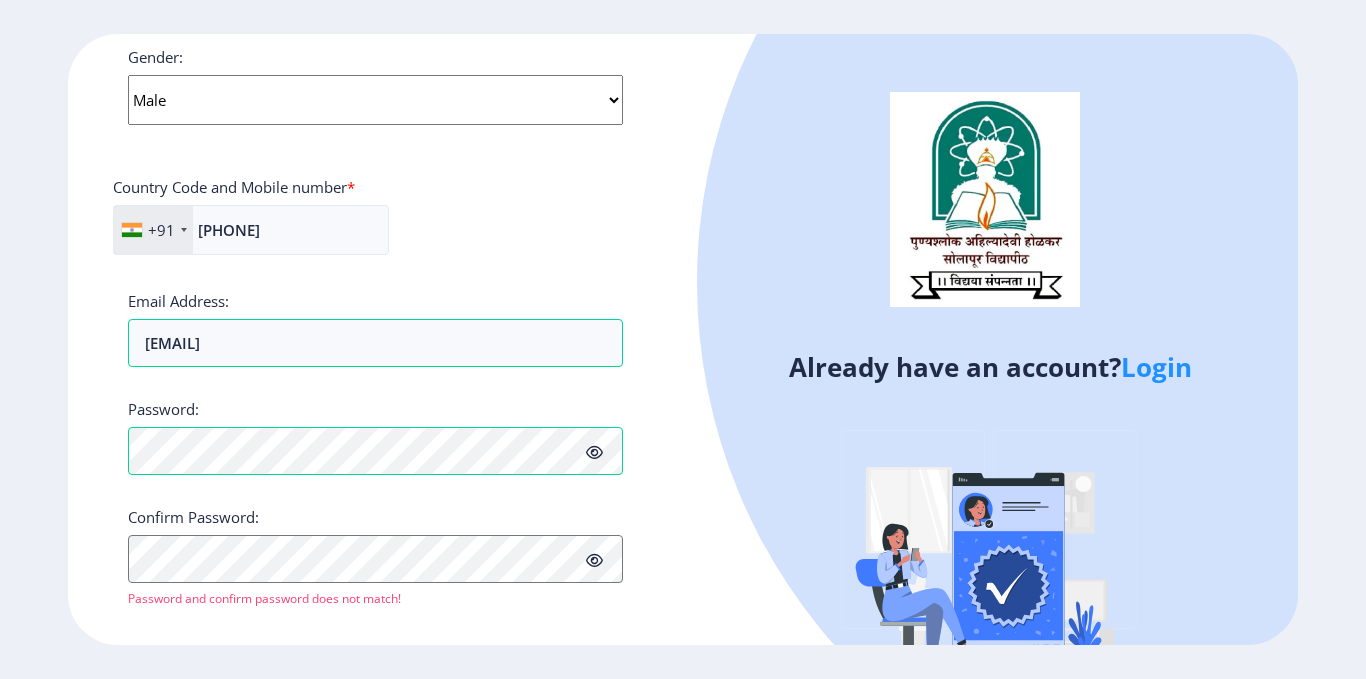 click 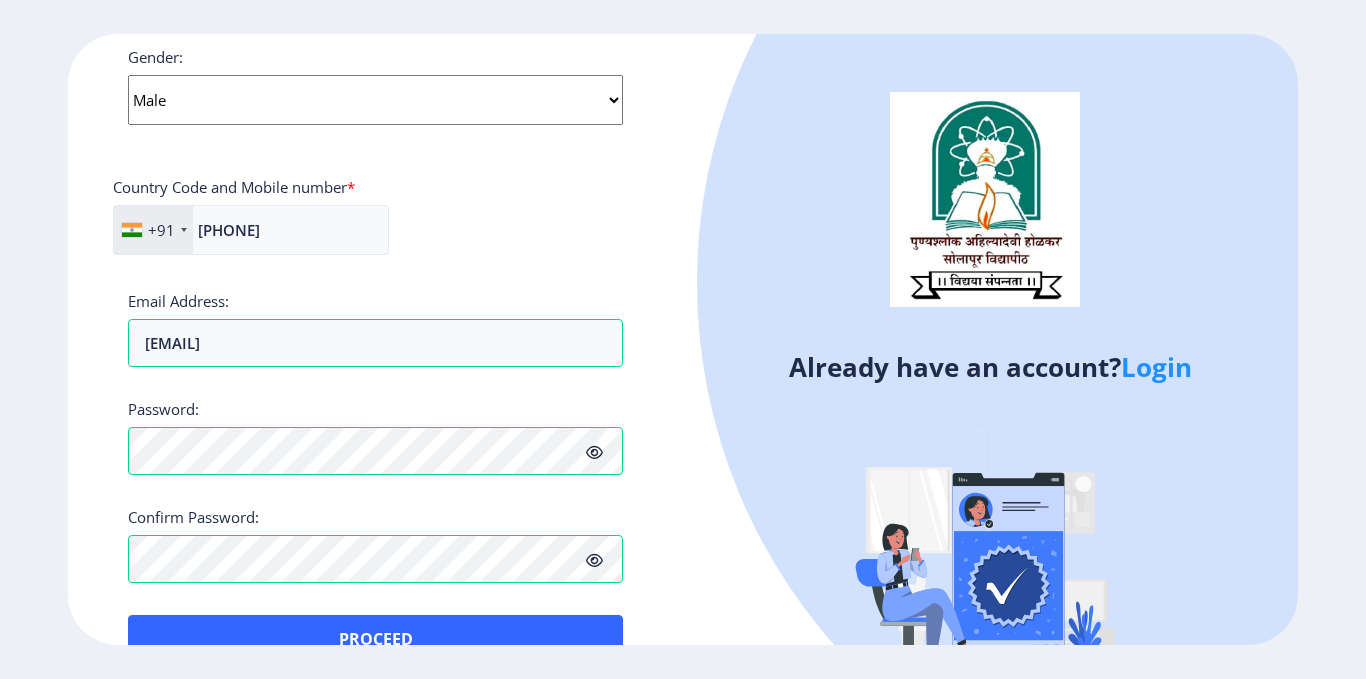 click on "Applicant First Name: [FIRST] Applicant Middle Name: [MIDDLE] Applicant Last Name: [LAST] Mothers First Name: [FIRST] Applicant Full Name : (As on marksheet) [LAST] [FIRST] [MIDDLE] Aadhar Number :  [NUMBER] Gender: Select Gender Male Female Other  Country Code and Mobile number  *  +91 India (भारत) +91 Afghanistan (‫افغانستان‬‎) +93 Albania (Shqipëri) +355 Algeria (‫الجزائر‬‎) +213 American Samoa +1 Andorra +376 Angola +244 Anguilla +1 Antigua and Barbuda +1 Argentina +54 Armenia (Հայաստան) +374 Aruba +297 Australia +61 Austria (Österreich) +43 Azerbaijan (Azərbaycan) +994 Bahamas +1 Bahrain (‫البحرين‬‎) +973 Bangladesh (বাংলাদেশ) +880 Barbados +1 Belarus (Беларусь) +375 Belgium (België) +32 Belize +501 Benin (Bénin) +229 Bermuda +1 Bhutan (འབྲུག) +975 Bolivia +591 Bosnia and Herzegovina (Босна и Херцеговина) +387 Botswana +267 Brazil (Brasil) +55 British Indian Ocean Territory +246 +1 +1" 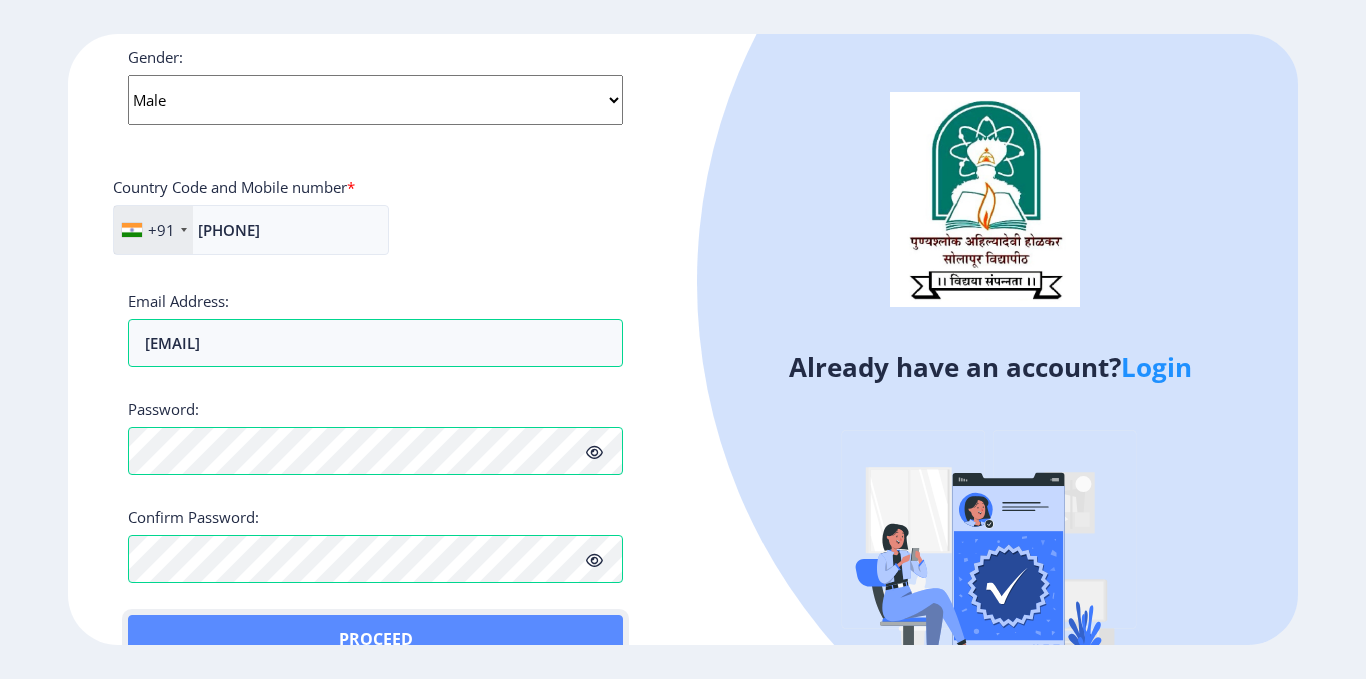 click on "Proceed" 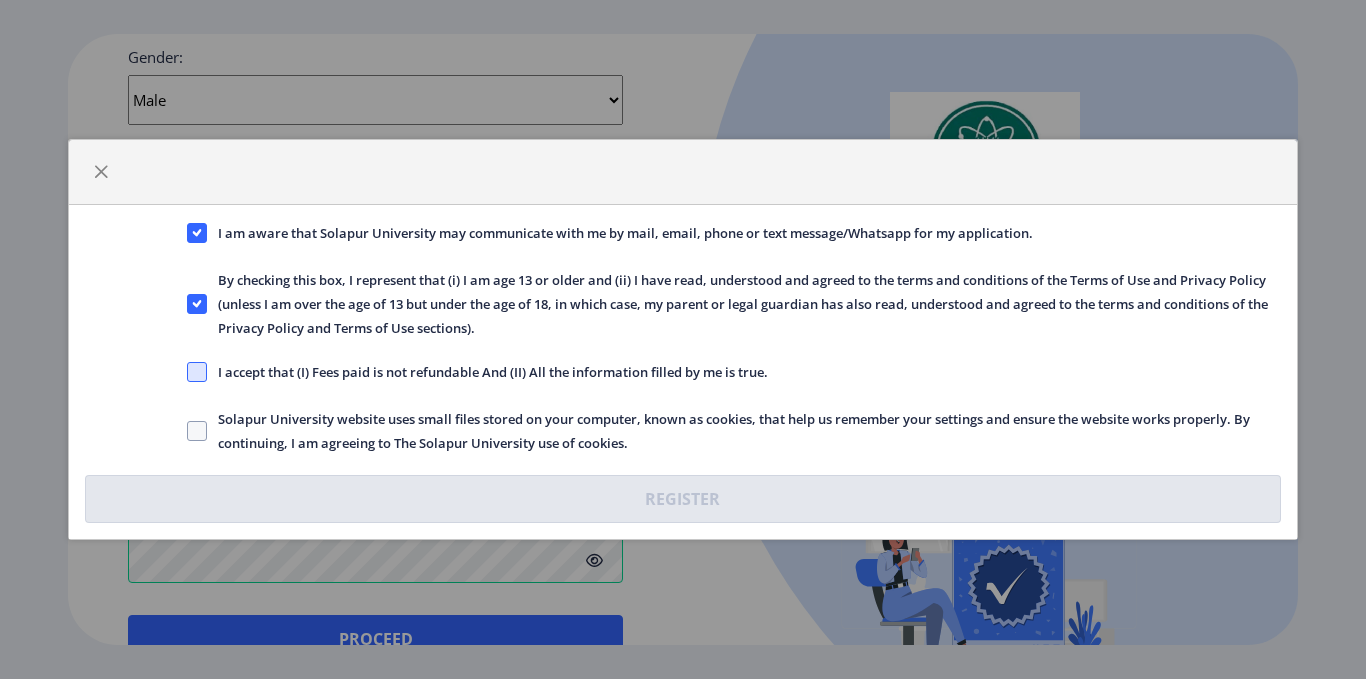 click 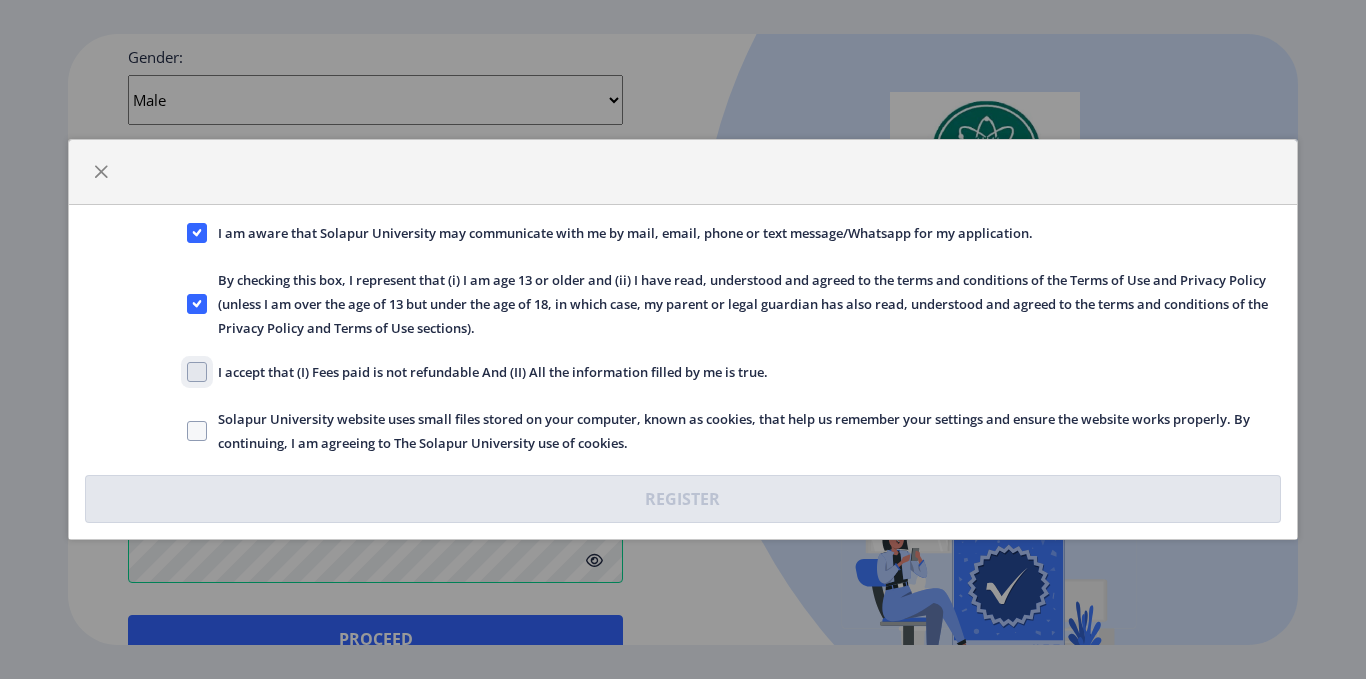 click on "I accept that (I) Fees paid is not refundable And (II) All the information filled by me is true." 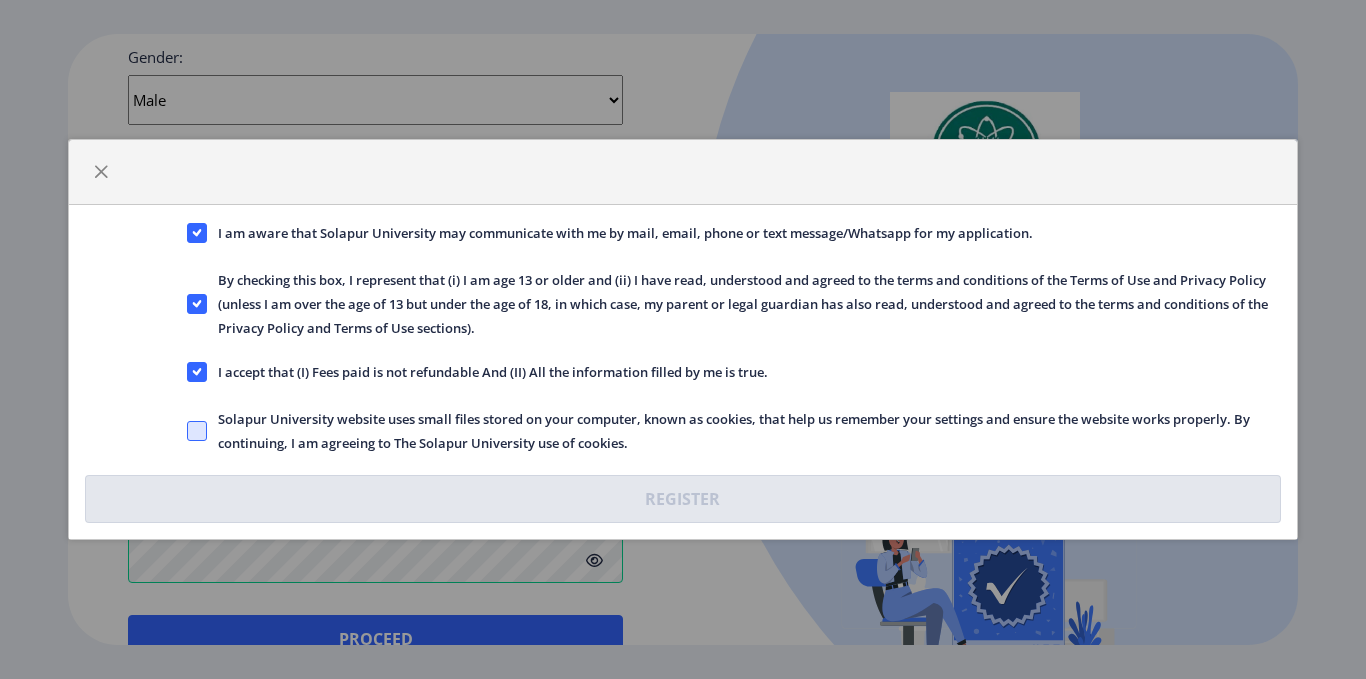 click 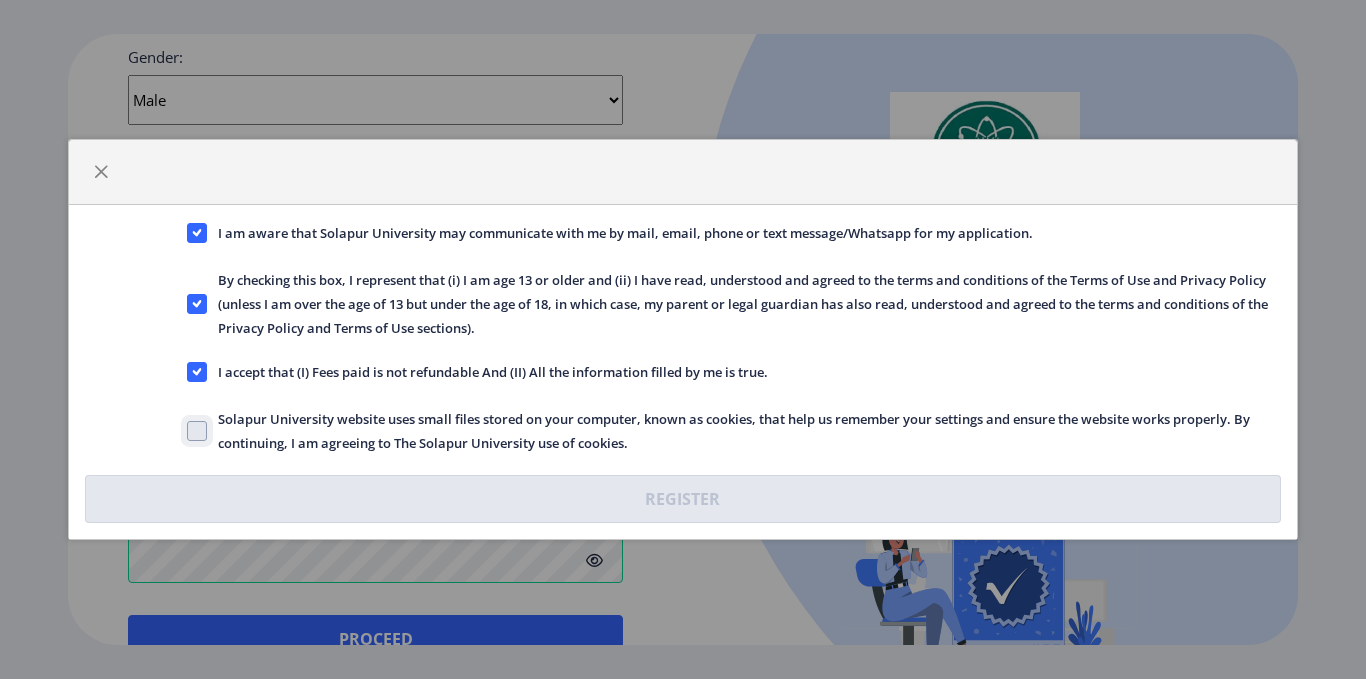 click on "Solapur University website uses small files stored on your computer, known as cookies, that help us remember your settings and ensure the website works properly. By continuing, I am agreeing to The Solapur University use of cookies." 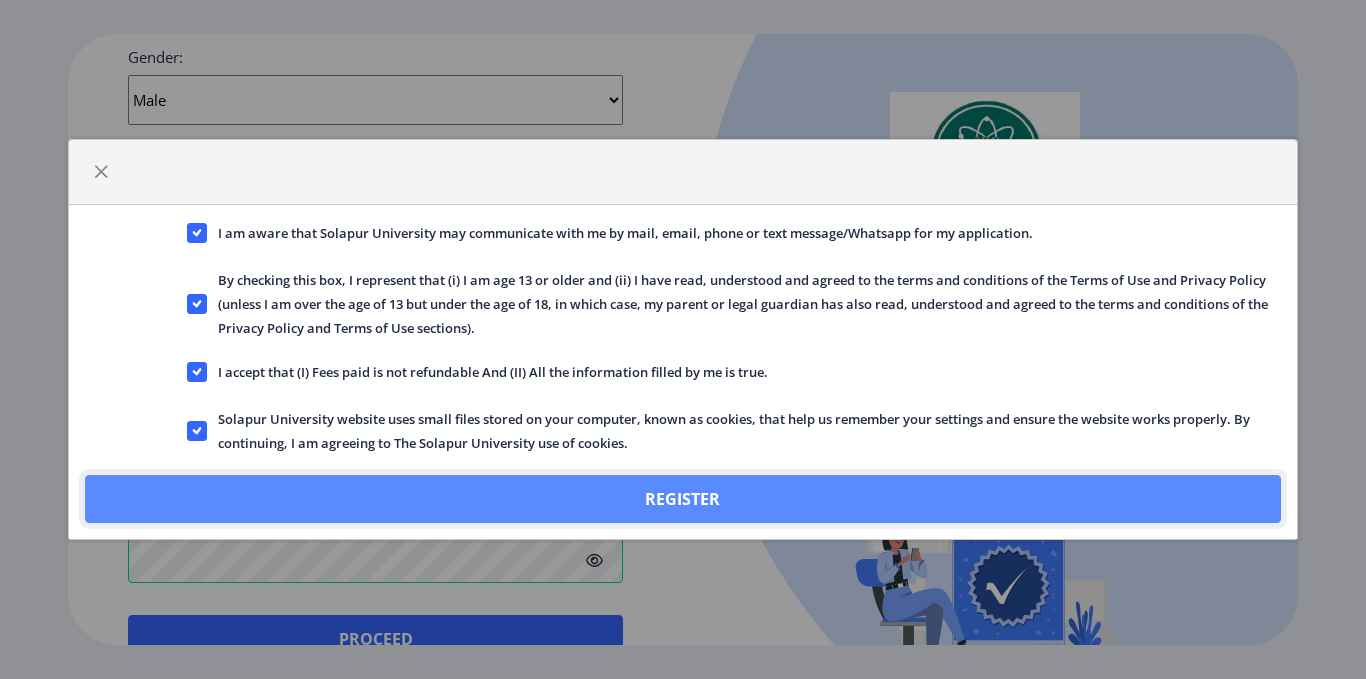 click on "Register" 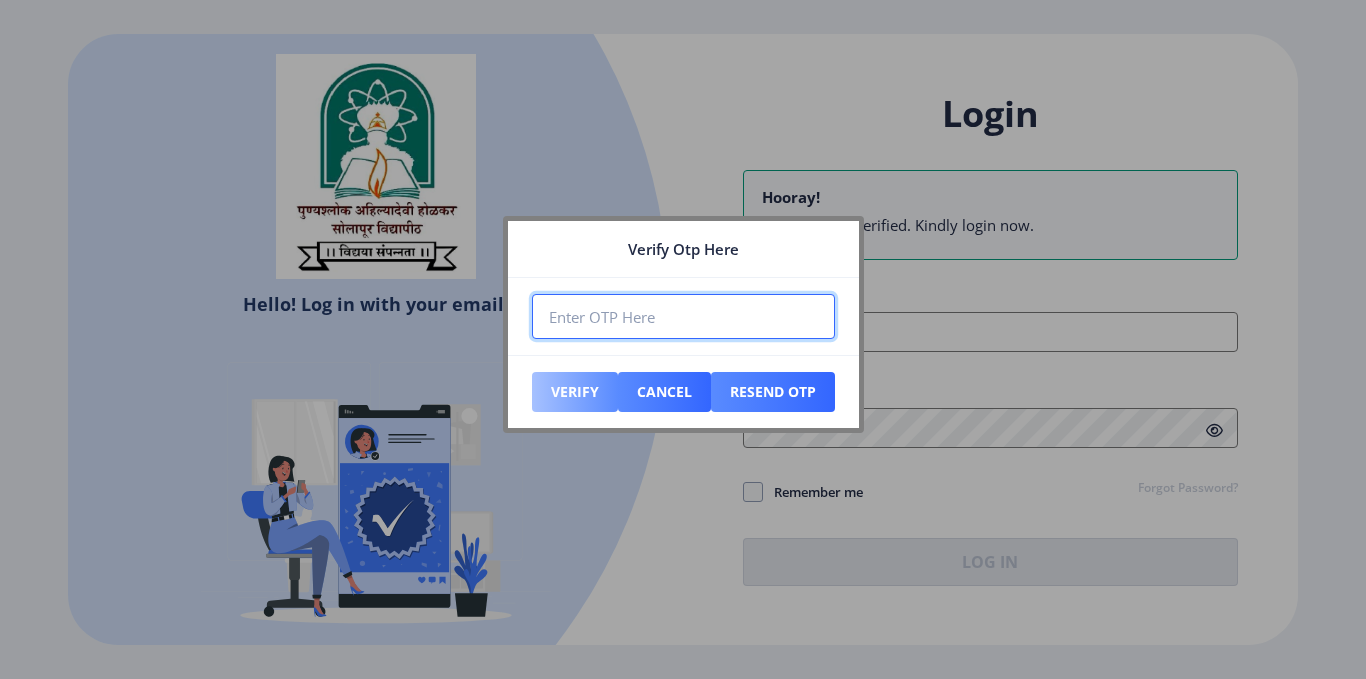 type on "[PHONE]" 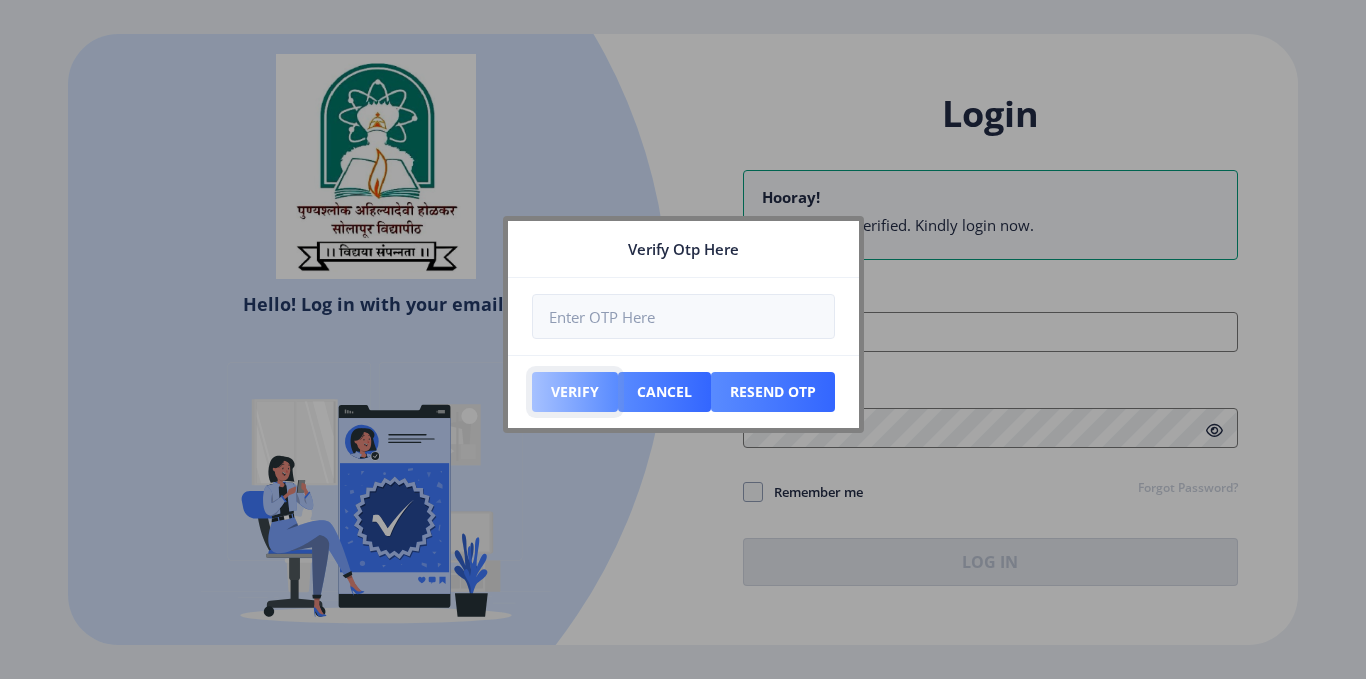click on "Verify" at bounding box center (575, 392) 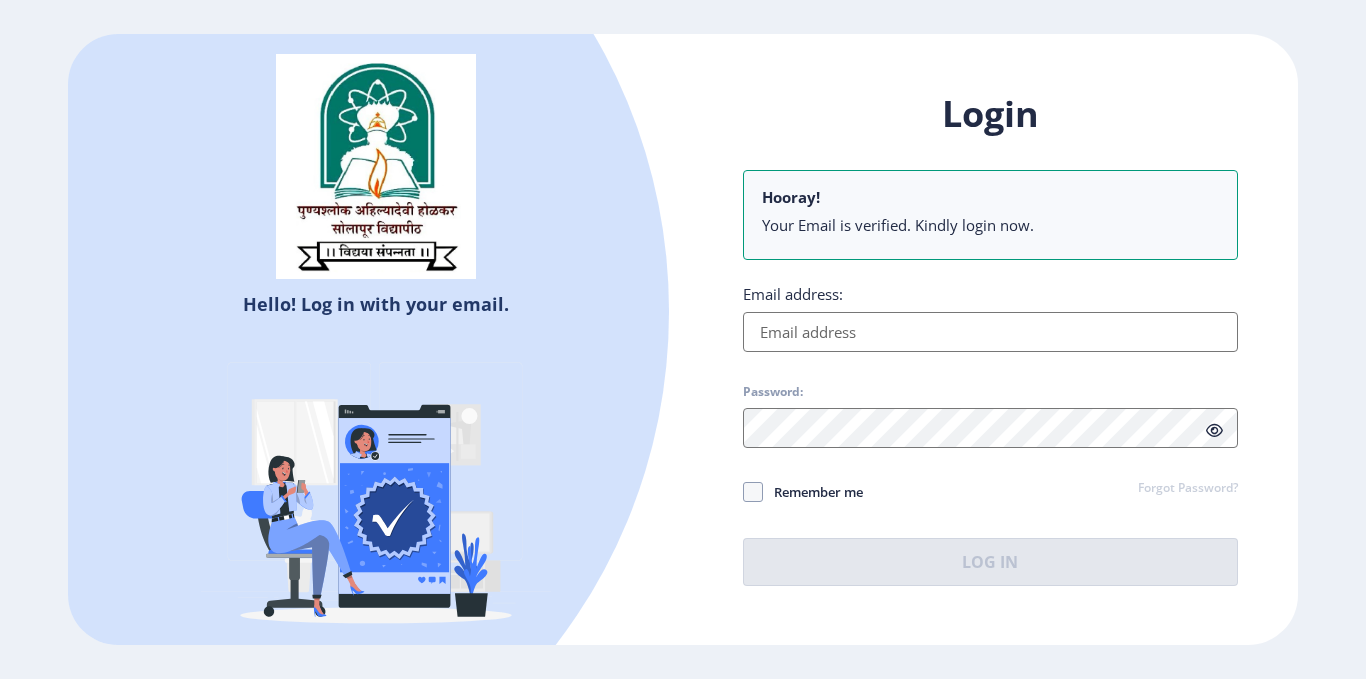 click on "Email address:" at bounding box center (990, 332) 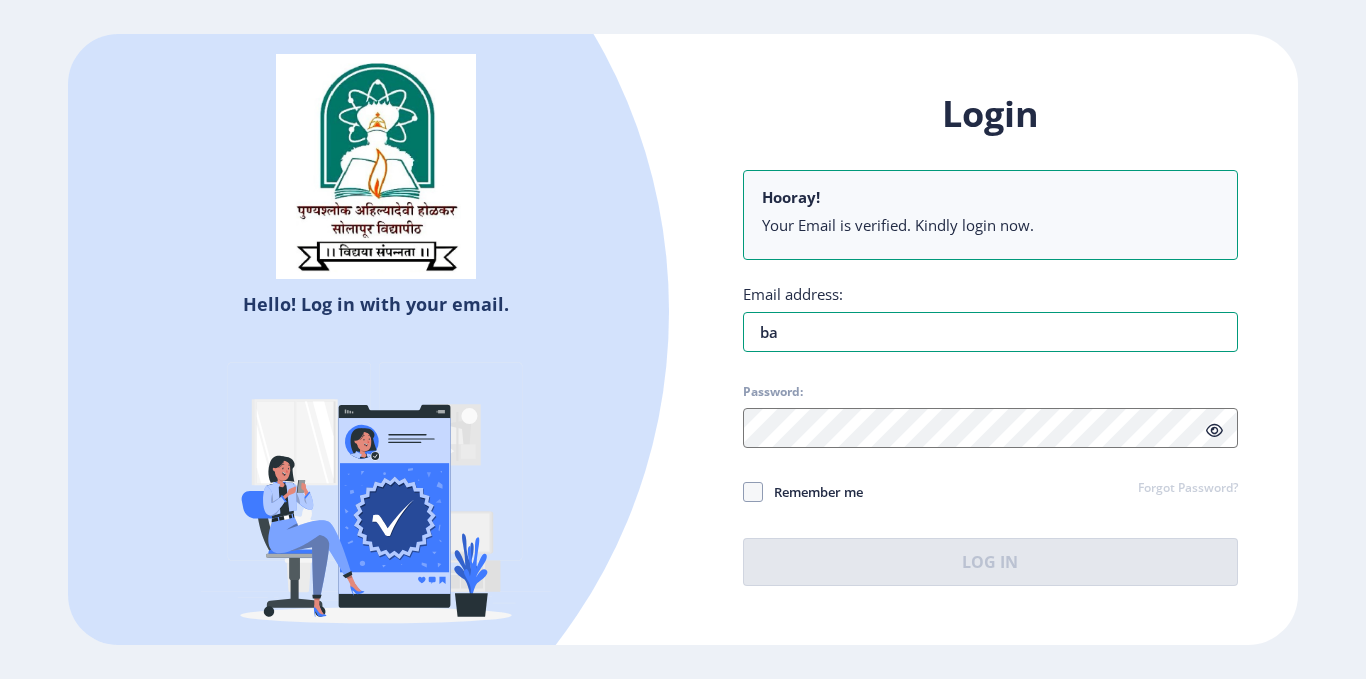type on "[EMAIL]" 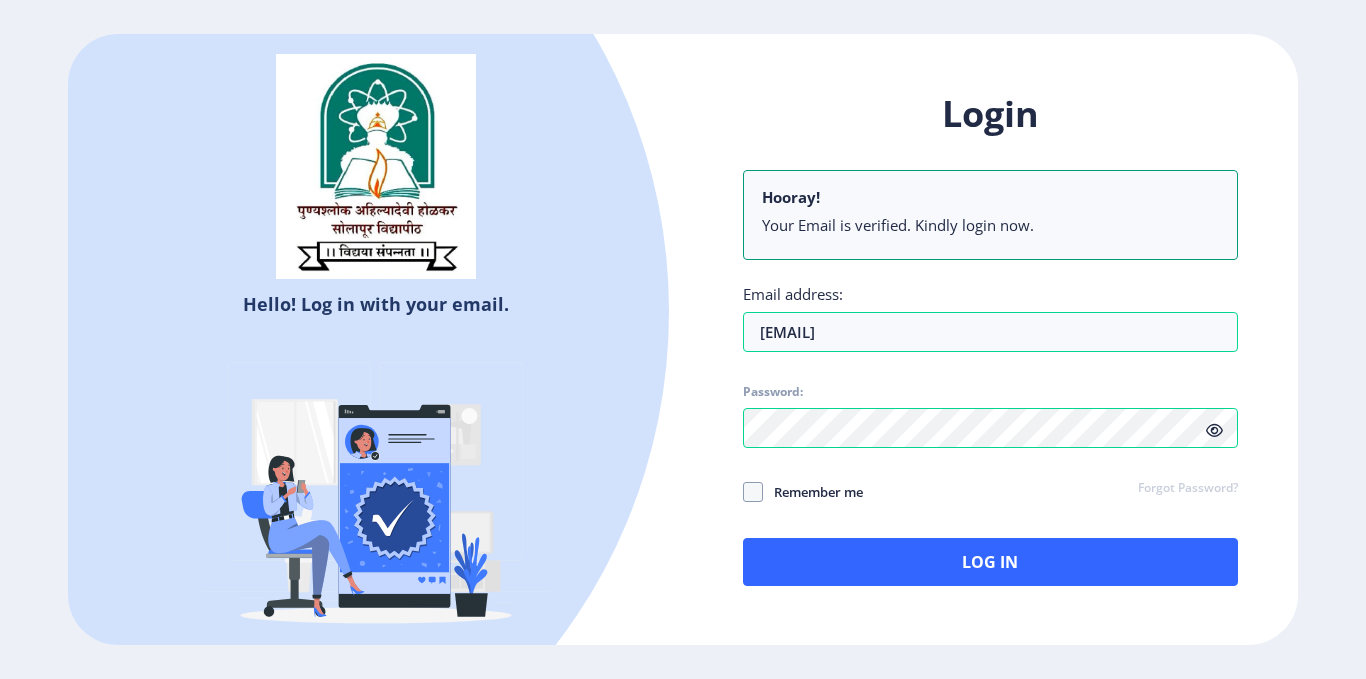 click 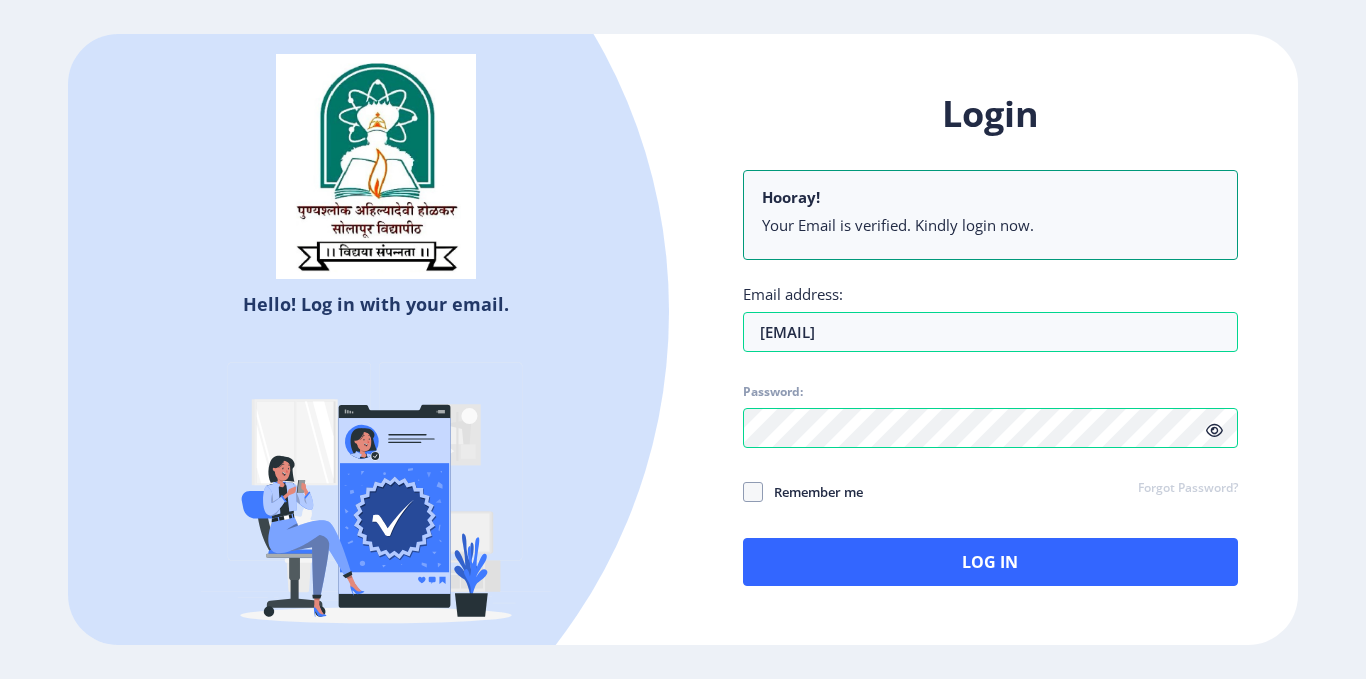 click on "Remember me" 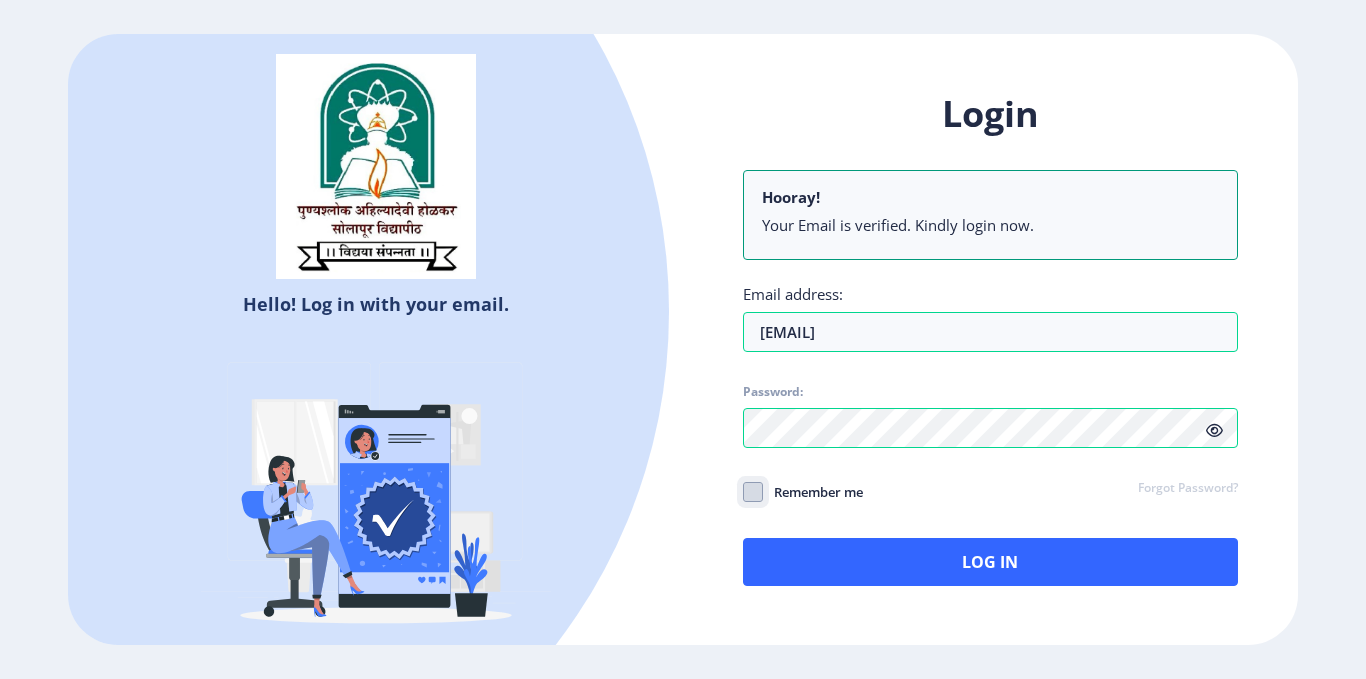 checkbox on "true" 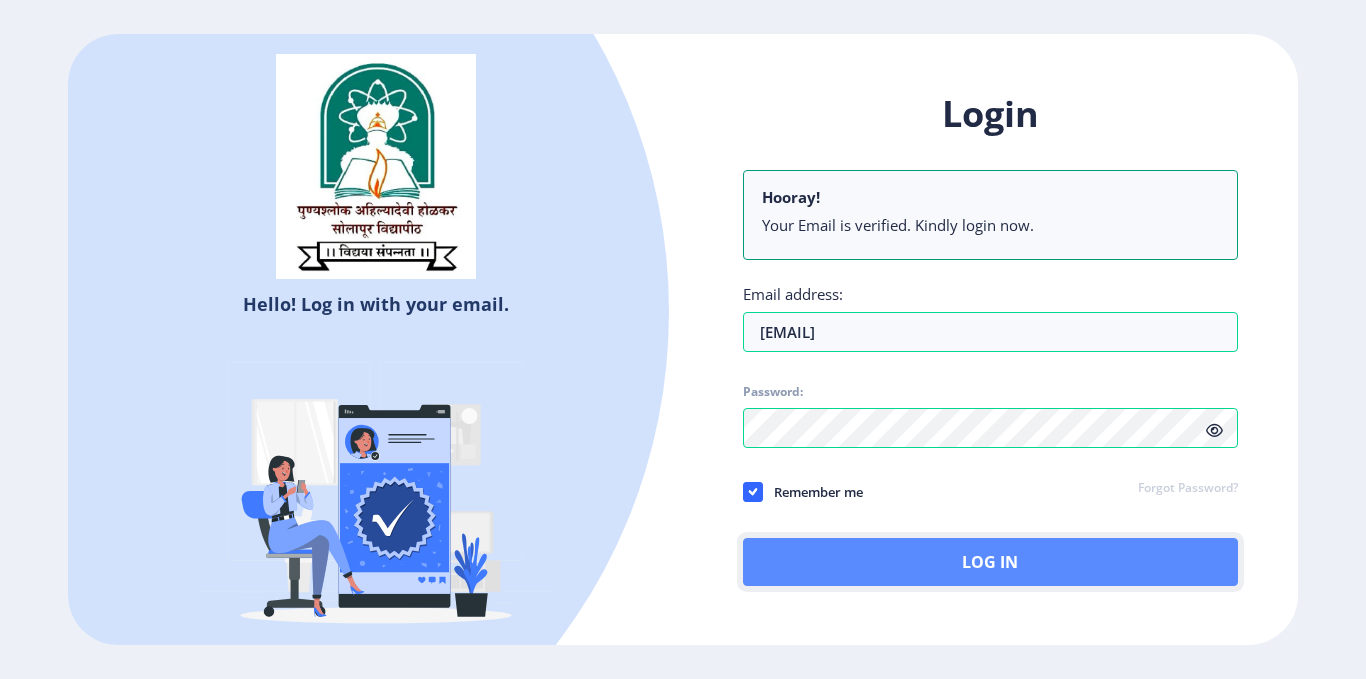 click on "Log In" 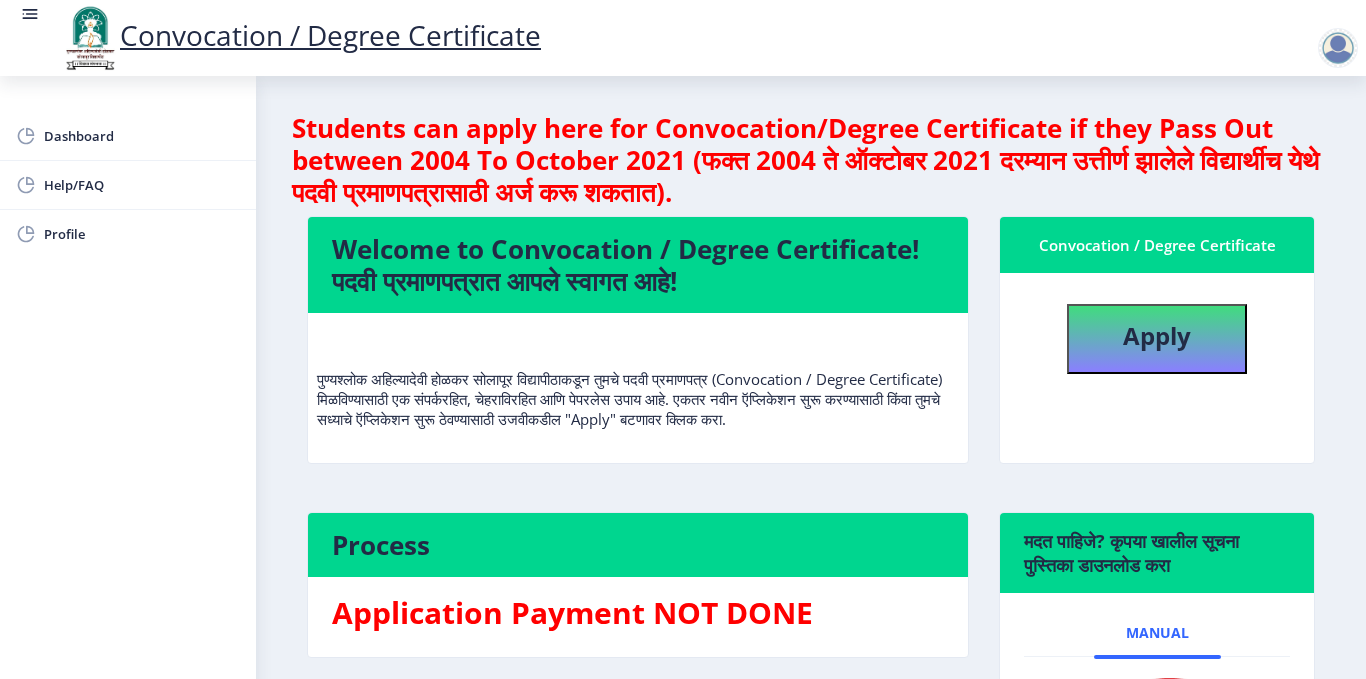 scroll, scrollTop: 123, scrollLeft: 0, axis: vertical 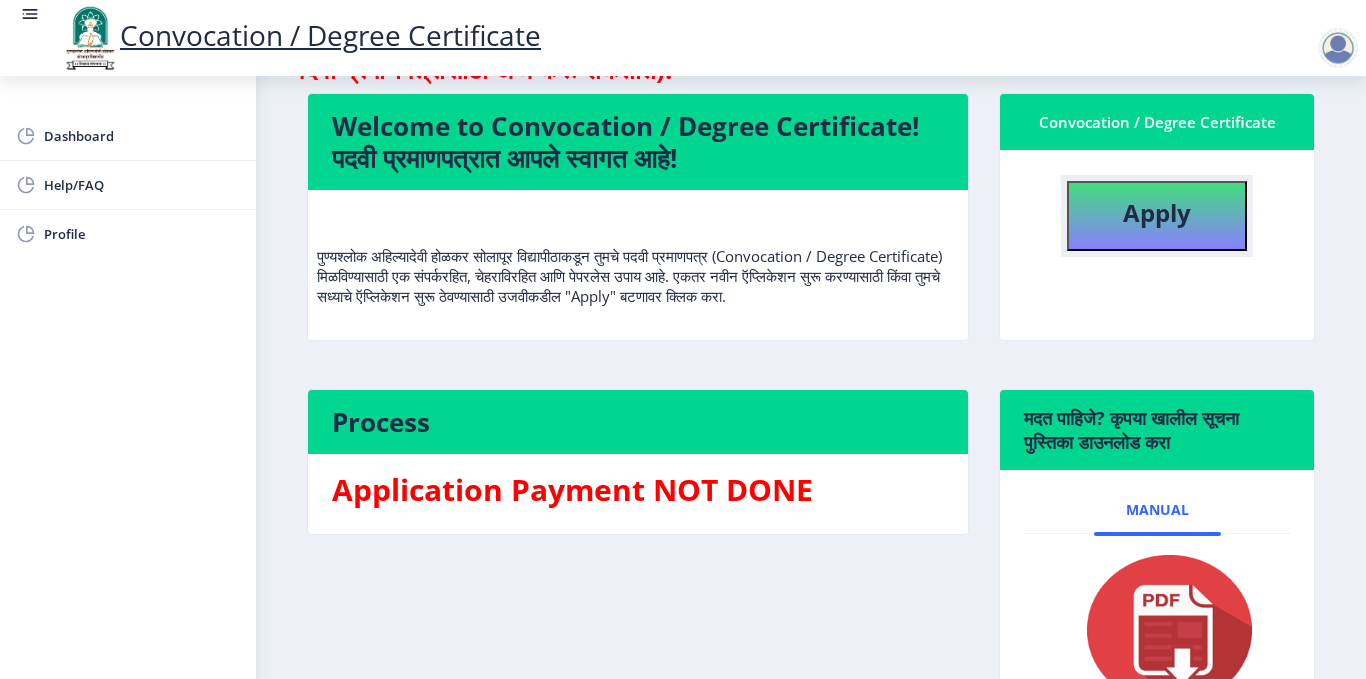click on "Apply" 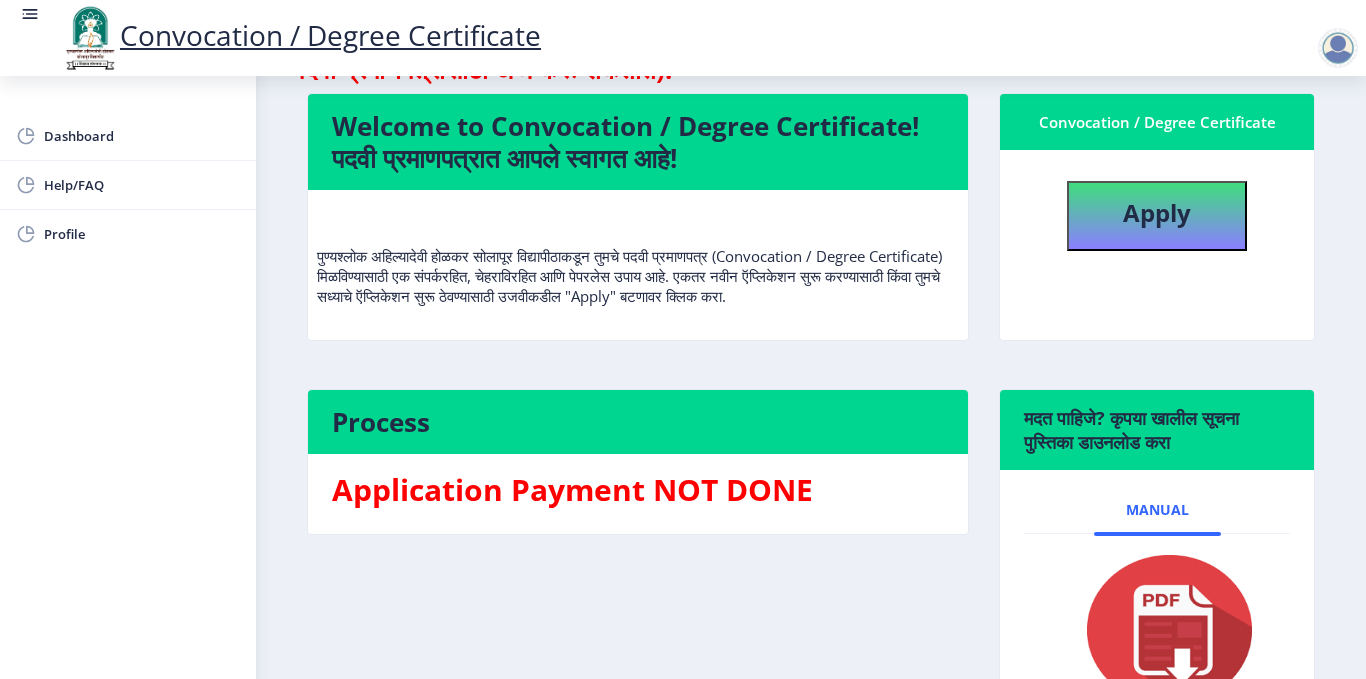 select 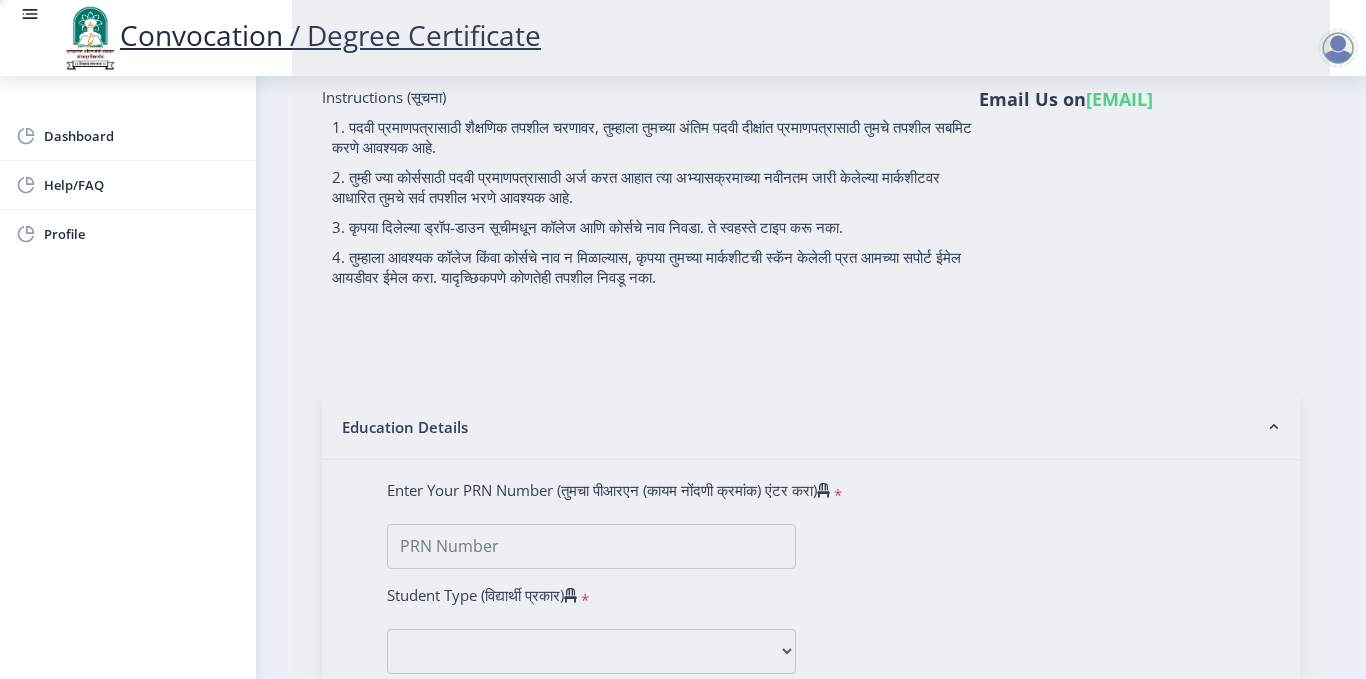 type on "[FIRST] [MIDDLE] [LAST]" 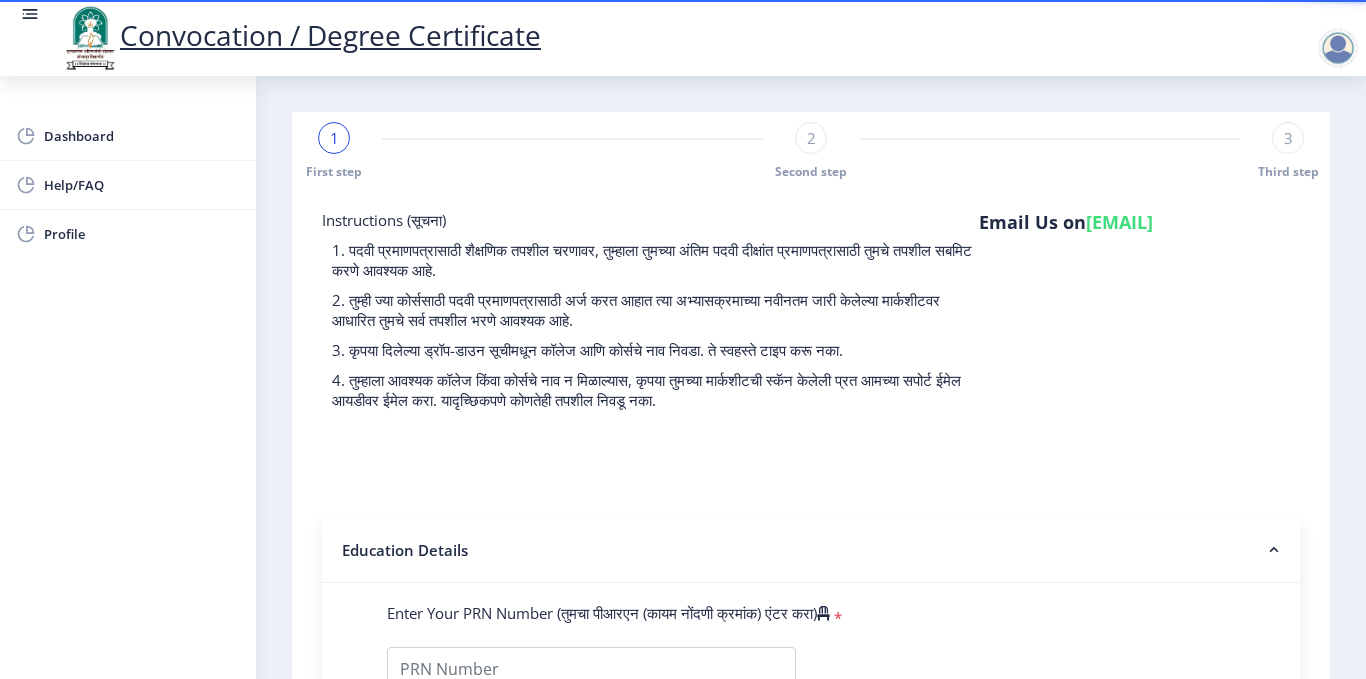 click on "Instructions (सूचना) 1. पदवी प्रमाणपत्रासाठी शैक्षणिक तपशील चरणावर, तुम्हाला तुमच्या अंतिम पदवी दीक्षांत प्रमाणपत्रासाठी तुमचे तपशील सबमिट करणे आवश्यक आहे.   2. तुम्ही ज्या कोर्ससाठी पदवी प्रमाणपत्रासाठी अर्ज करत आहात त्या अभ्यासक्रमाच्या नवीनतम जारी केलेल्या मार्कशीटवर आधारित तुमचे सर्व तपशील भरणे आवश्यक आहे.  Email Us on   [EMAIL]" 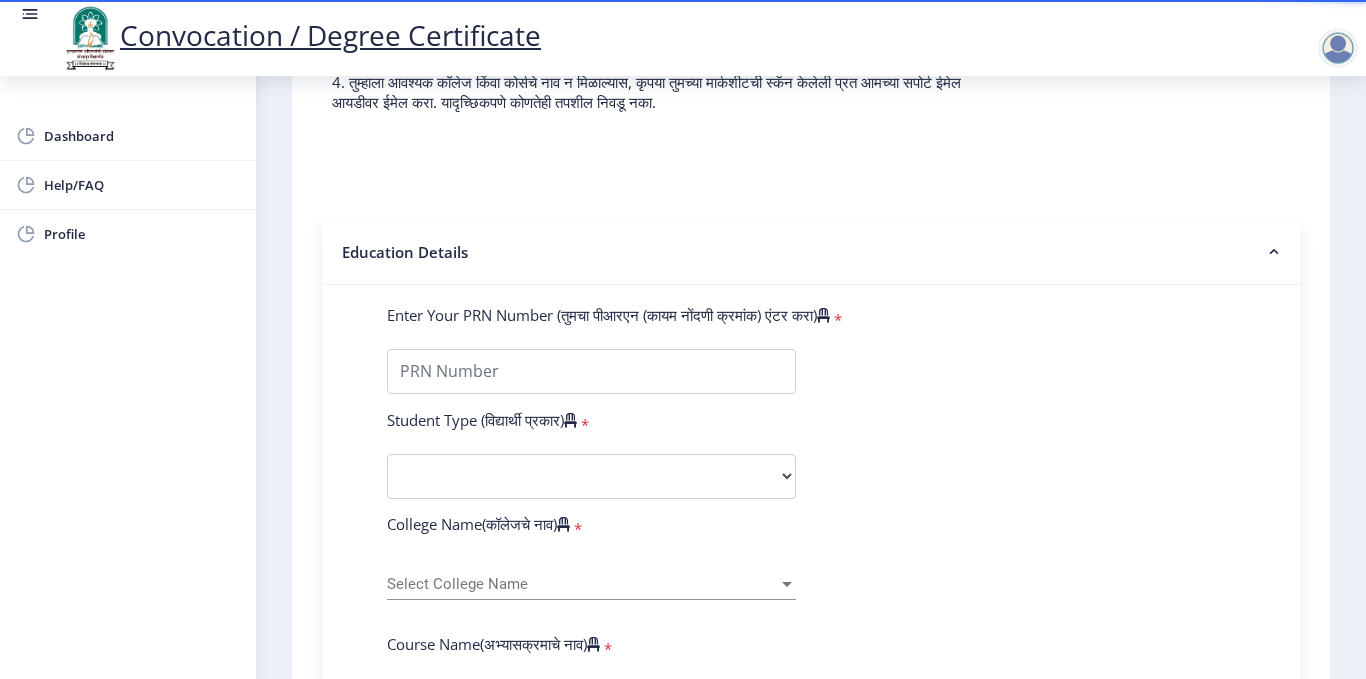 scroll, scrollTop: 333, scrollLeft: 0, axis: vertical 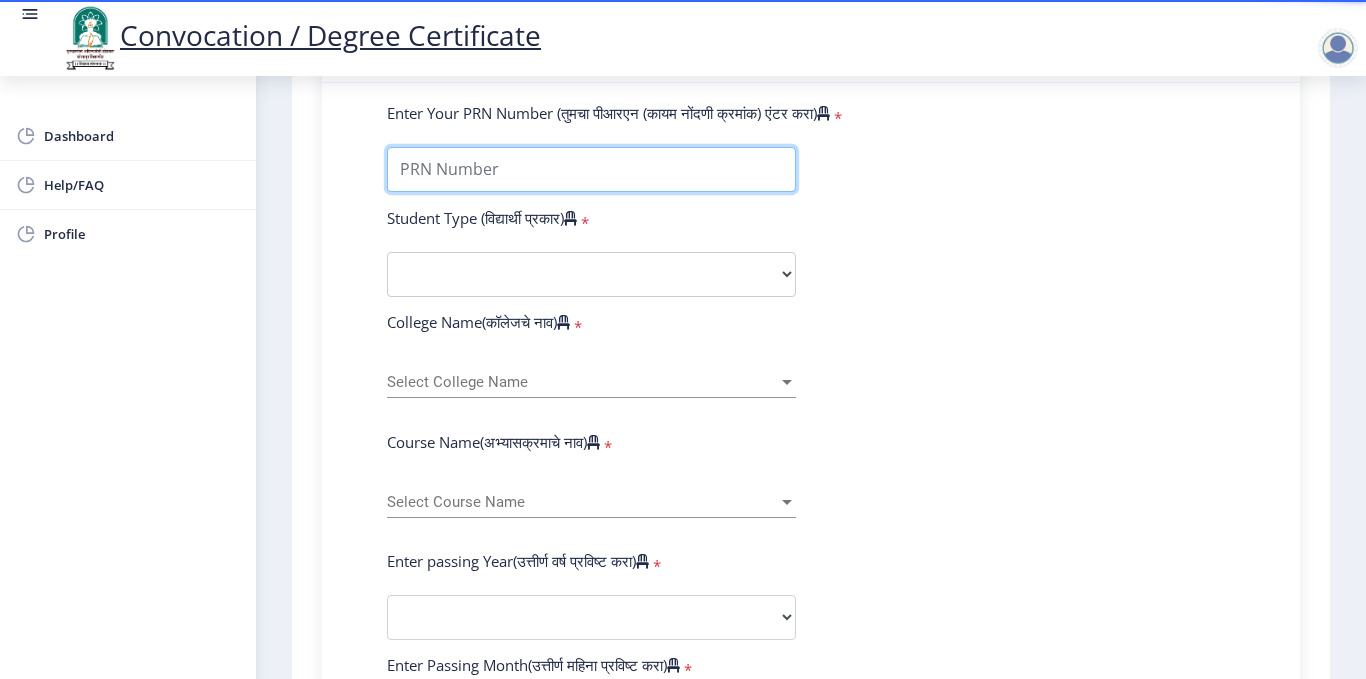 click on "Enter Your PRN Number (तुमचा पीआरएन (कायम नोंदणी क्रमांक) एंटर करा)" at bounding box center (591, 169) 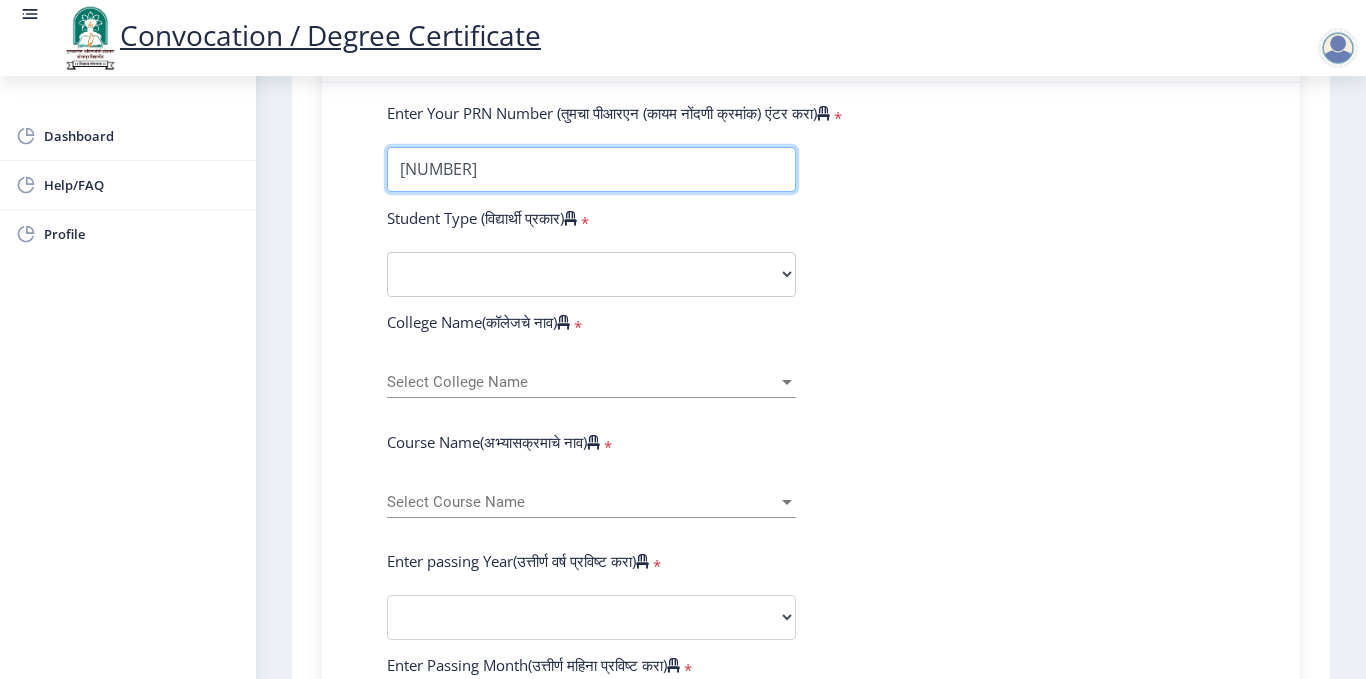 type on "[NUMBER]" 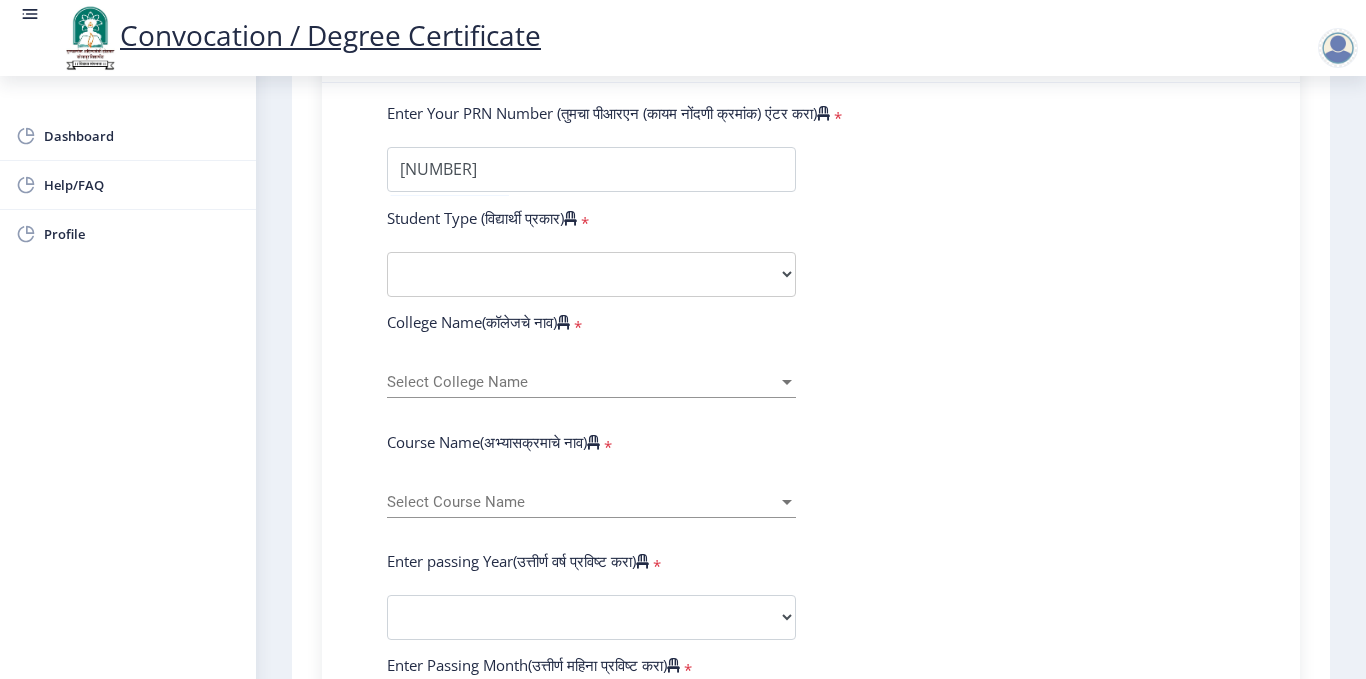 click on "Student Type (विद्यार्थी प्रकार)    *" 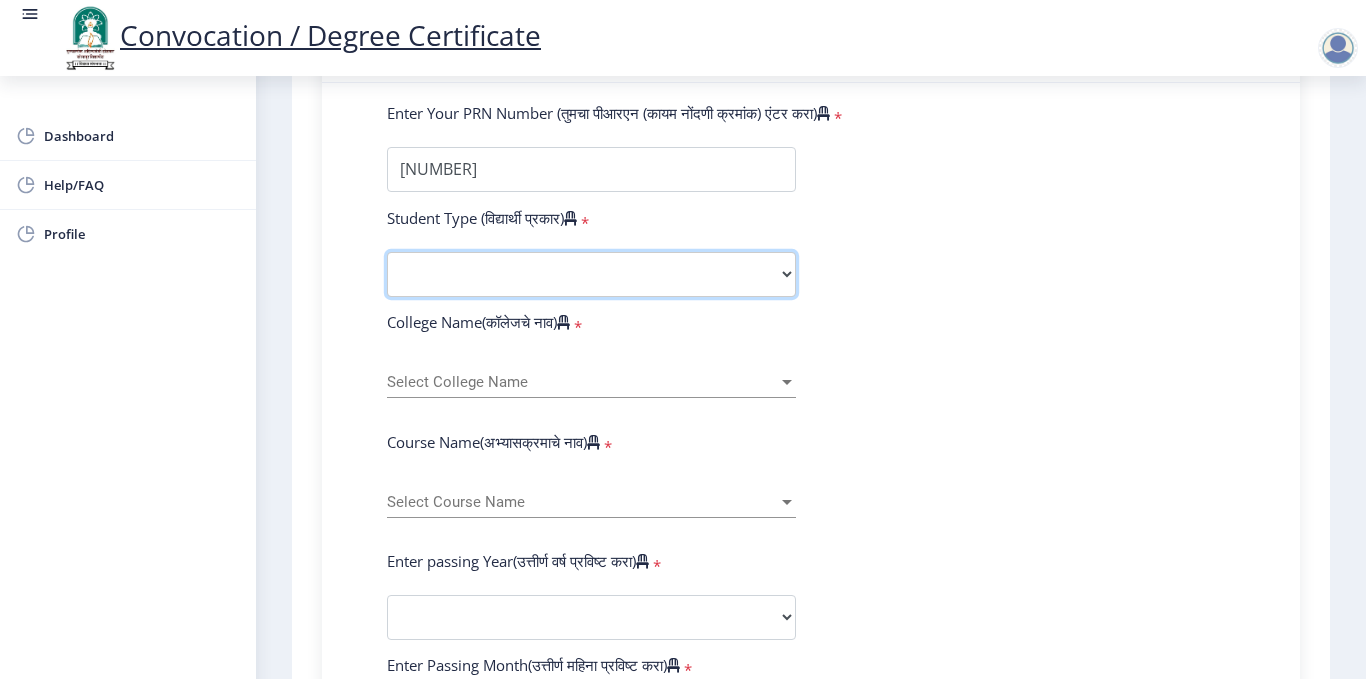 drag, startPoint x: 770, startPoint y: 299, endPoint x: 644, endPoint y: 307, distance: 126.253716 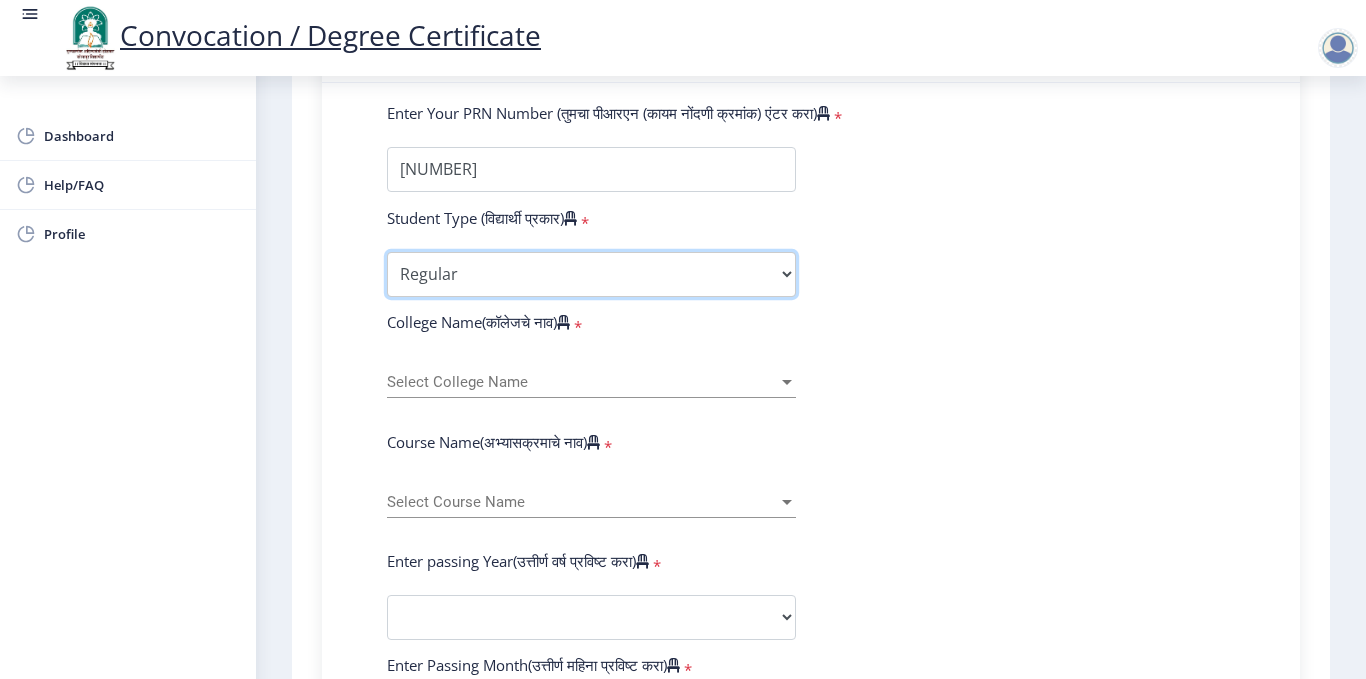 click on "Select Student Type Regular External" at bounding box center [591, 274] 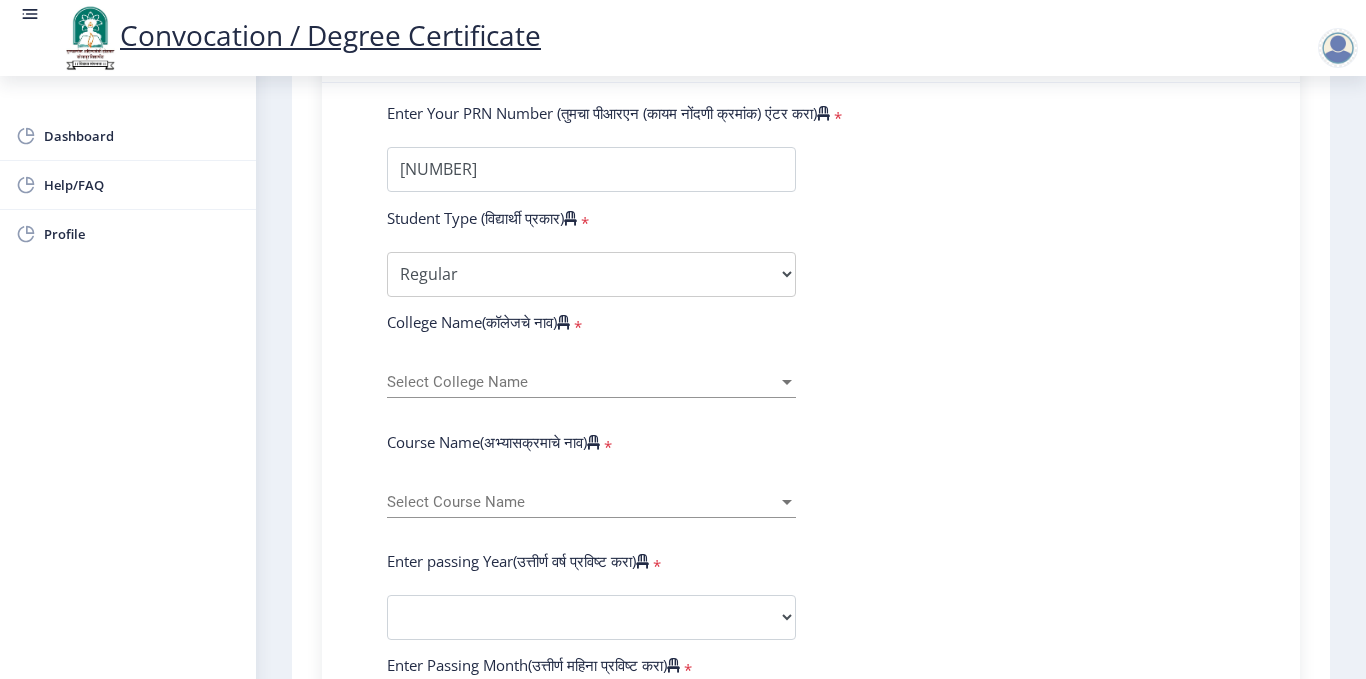 click on "Select College Name" at bounding box center (582, 382) 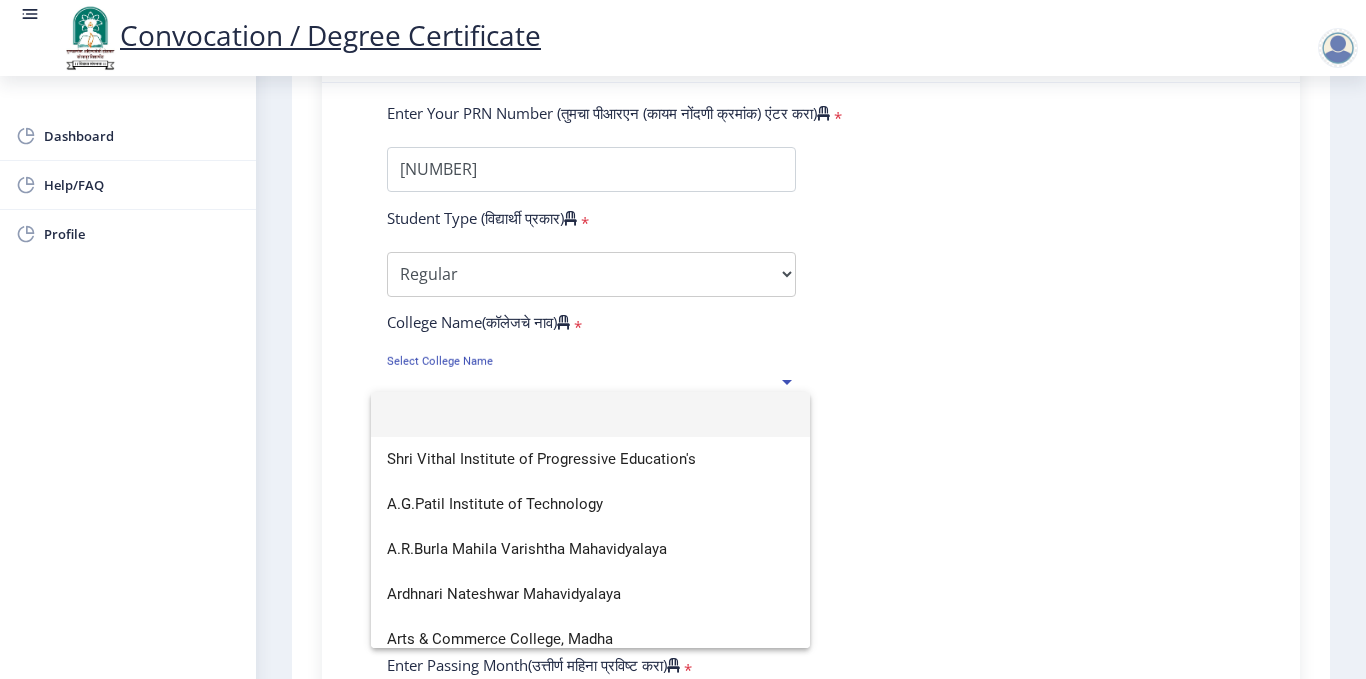 click at bounding box center (590, 414) 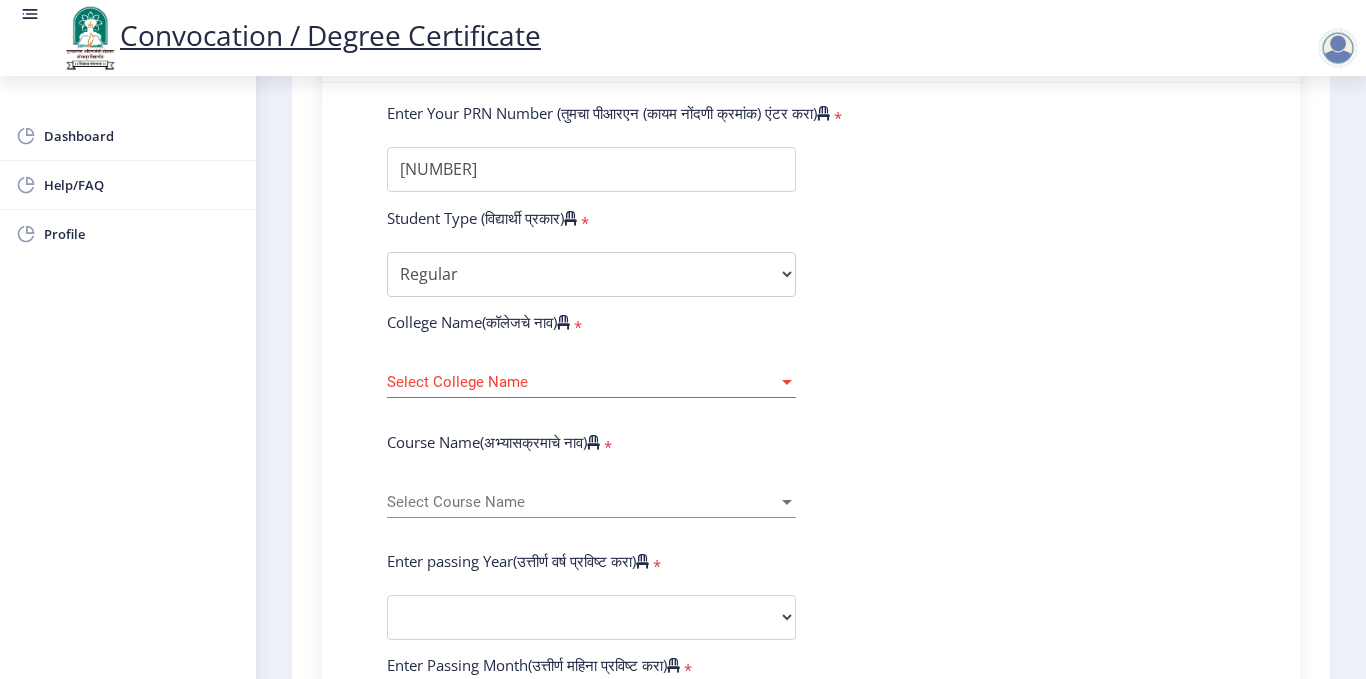 click at bounding box center (787, 382) 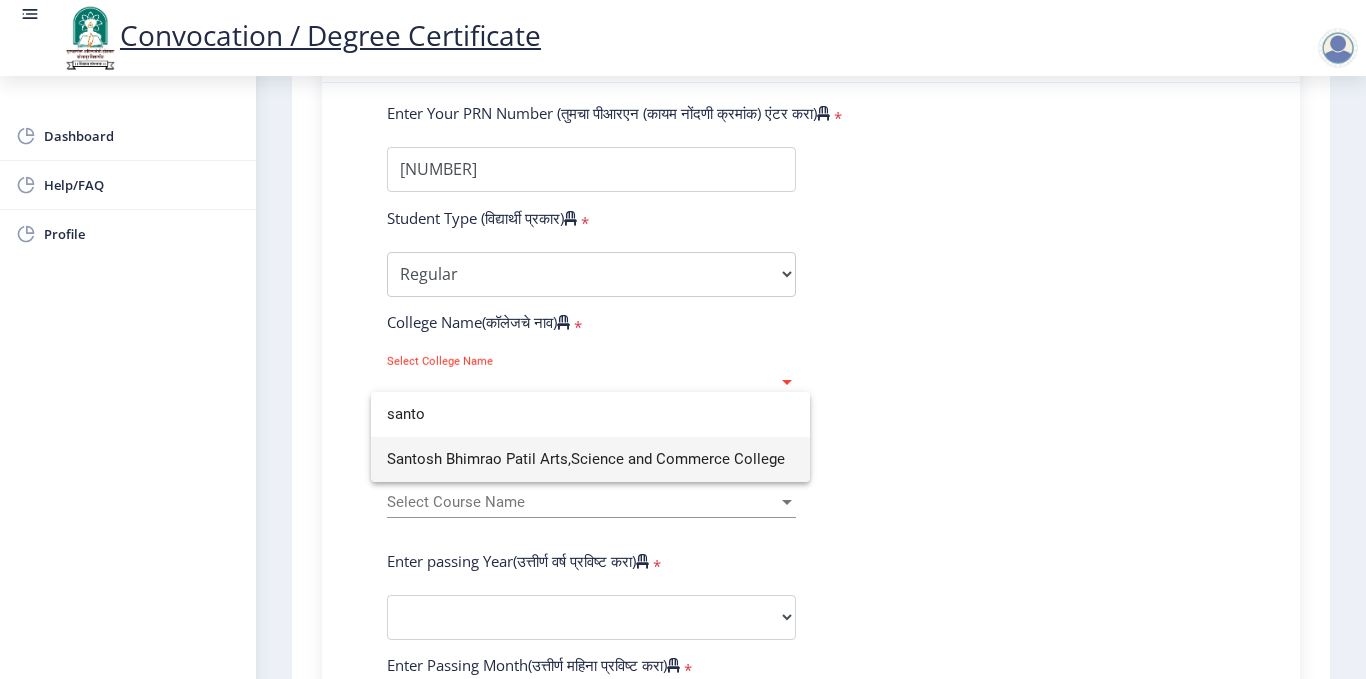 type on "santo" 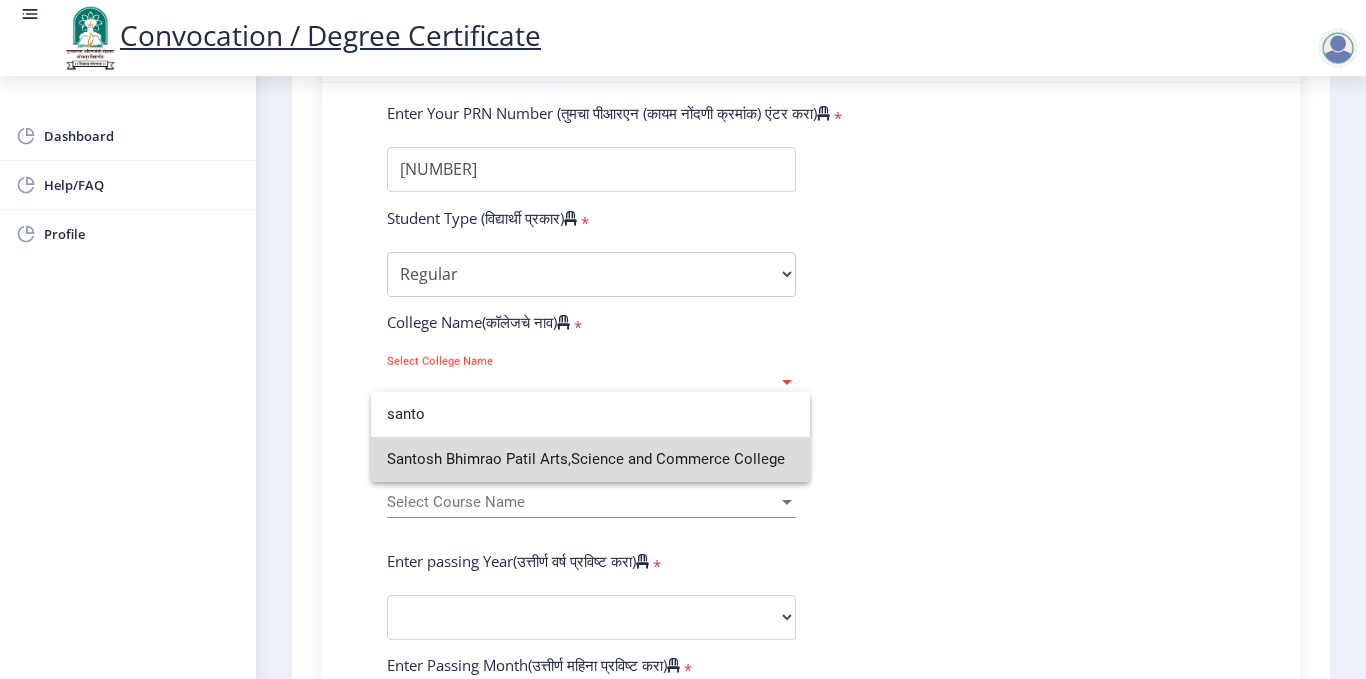 click on "Santosh Bhimrao Patil Arts,Science and Commerce College" at bounding box center (590, 459) 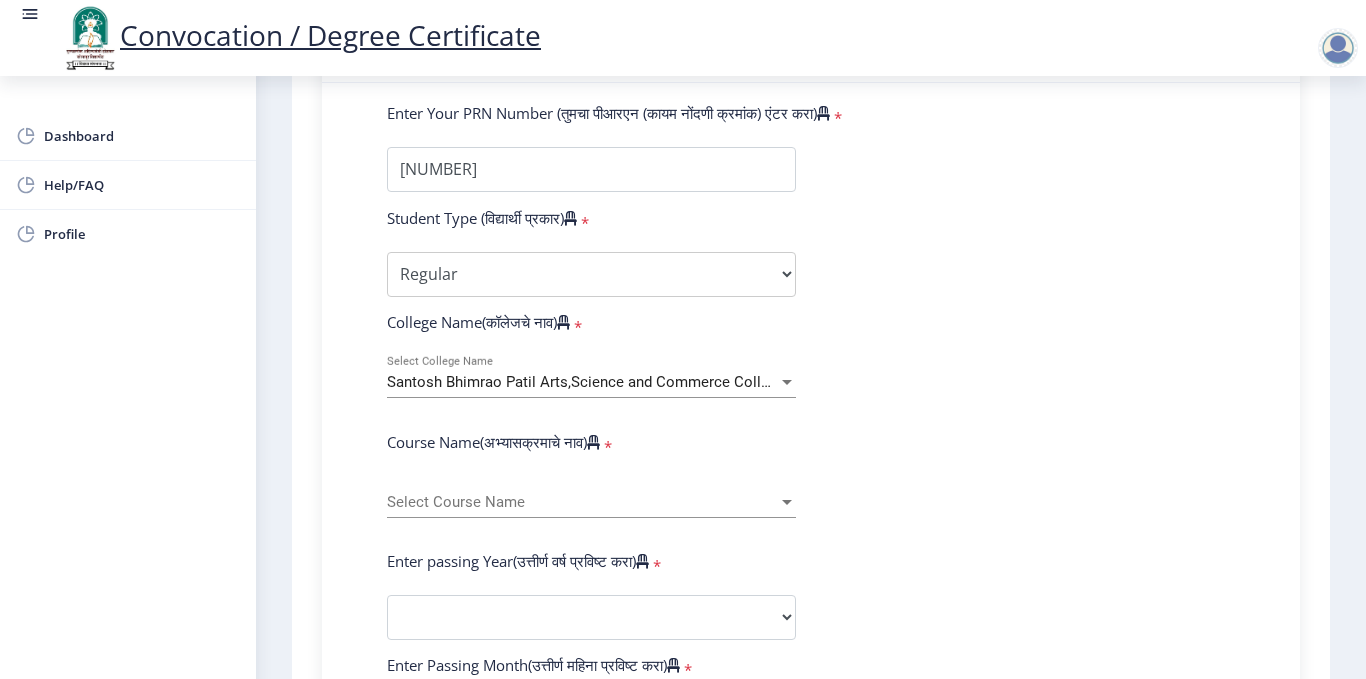 click on "Enter Your PRN Number (तुमचा पीआरएन (कायम नोंदणी क्रमांक) एंटर करा)  * Student Type (विद्यार्थी प्रकार)   * Select Student Type Regular External College Name(कॉलेजचे नाव)  * Santosh Bhimrao Patil Arts,Science and Commerce College Select College Name Course Name(अभ्यासक्रमाचे नाव)  * Select Course Name Select Course Name Enter passing Year(उत्तीर्ण वर्ष प्रविष्ट करा)  *  2025   2024   2023   2022   2021   2020   2019   2018   2017   2016   2015   2014   2013   2012   2011   2010   2009   2008   2007   2006   2005   2004   2003   2002   2001   2000   1999   1998   1997   1996   1995   1994   1993   1992   1991   1990   1989   1988   1987   1986   1985   1984   1983   1982   1981   1980   1979   1978   1977   1976  * Enter Passing Month March April May October November December * Enter Class Obtained" 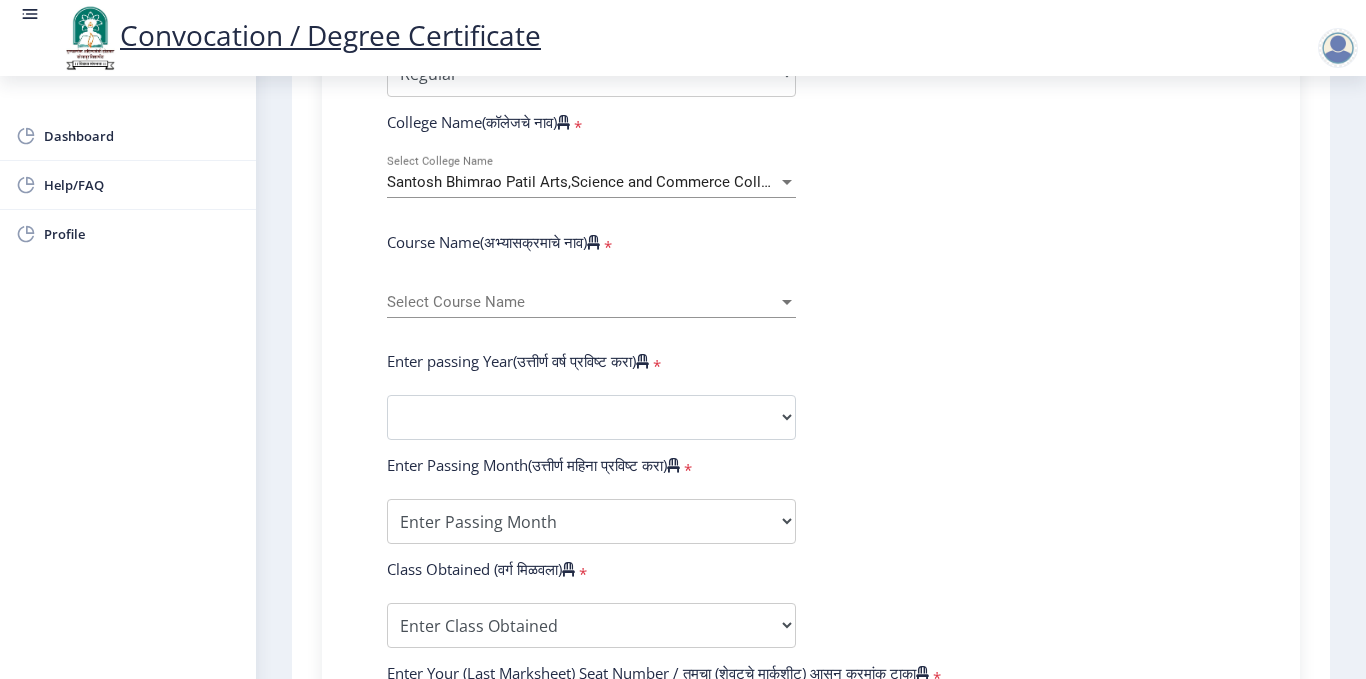 click on "Select Course Name Select Course Name" 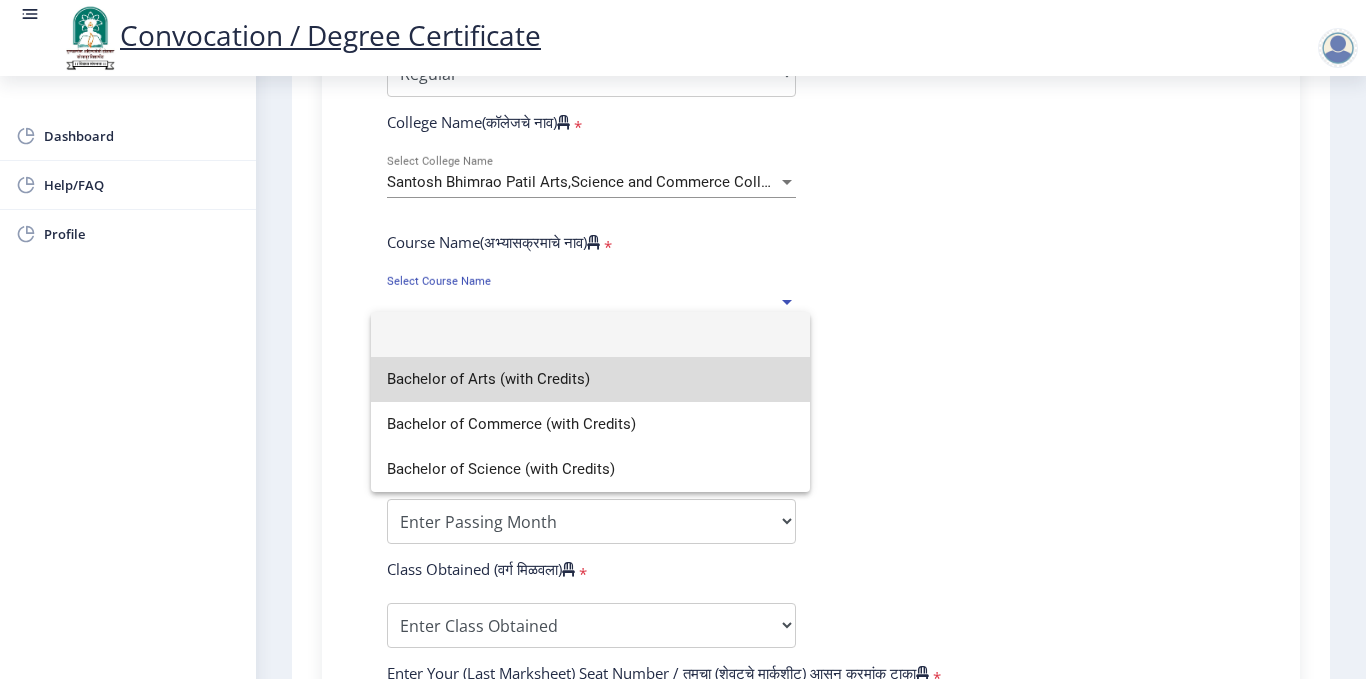 click on "Bachelor of Arts (with Credits)" at bounding box center [590, 379] 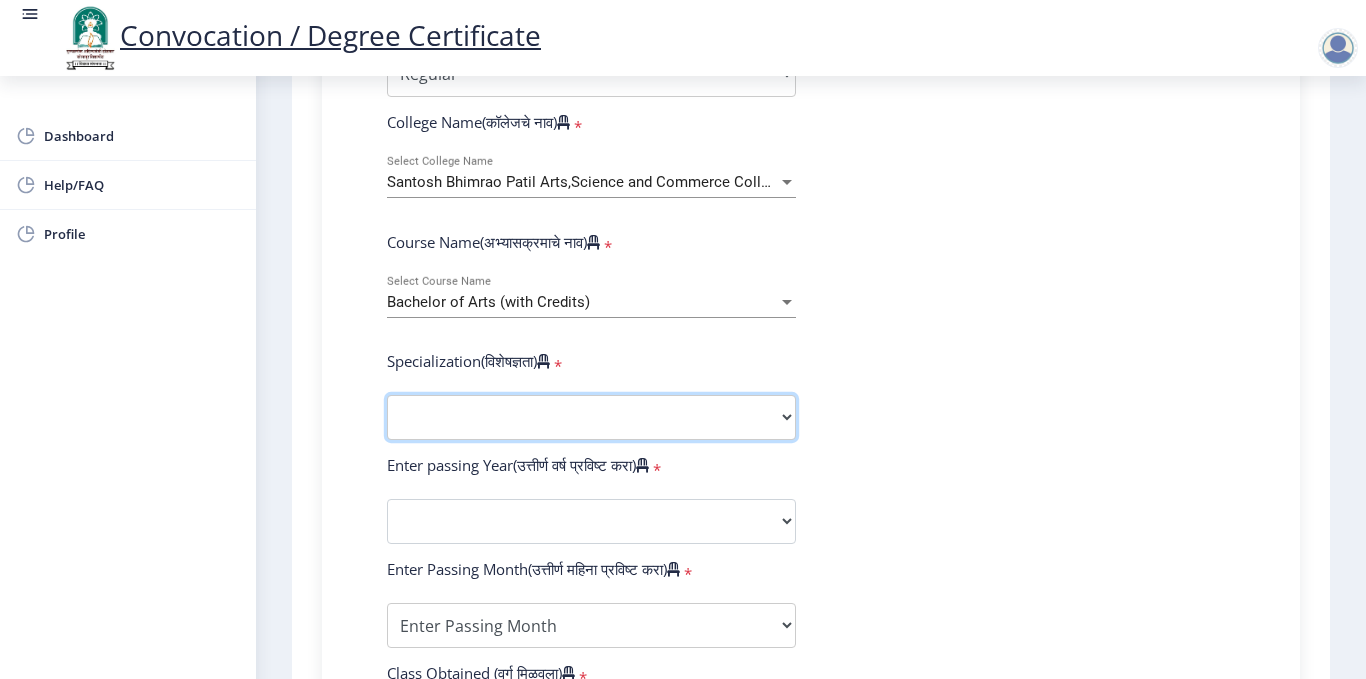 click on "Specialization English Geography Hindi Marathi Music Sanskrit Urdu Ancient Indian History Culture & Archaeology Economics History Physical Education Political Science Psychology Sociology Kannada Philosophy Other" at bounding box center (591, 417) 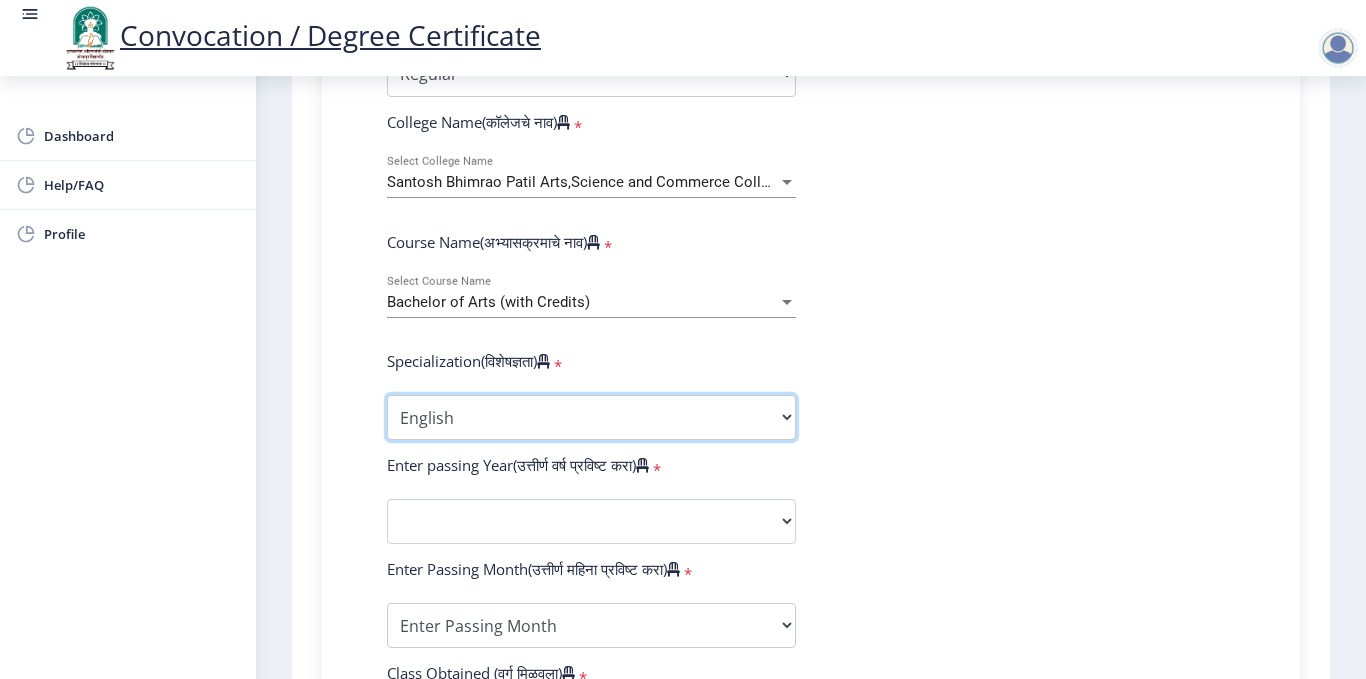 click on "Specialization English Geography Hindi Marathi Music Sanskrit Urdu Ancient Indian History Culture & Archaeology Economics History Physical Education Political Science Psychology Sociology Kannada Philosophy Other" at bounding box center (591, 417) 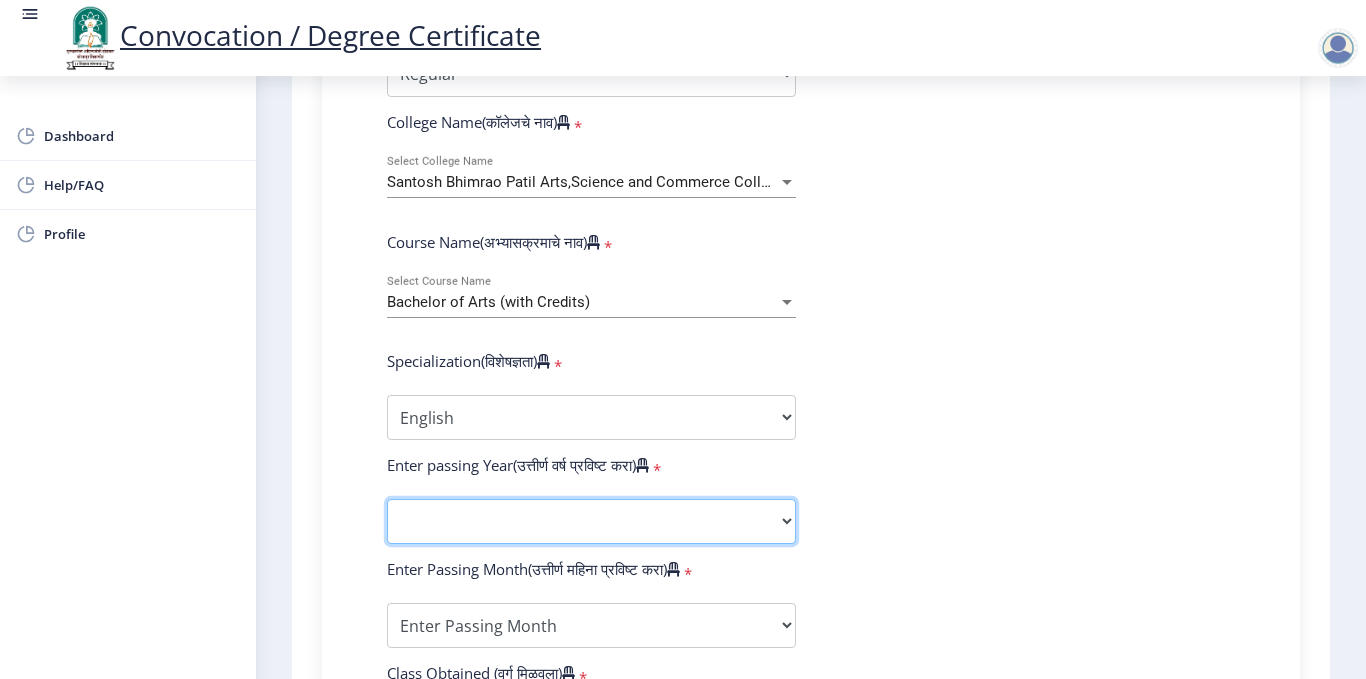 click on "2025   2024   2023   2022   2021   2020   2019   2018   2017   2016   2015   2014   2013   2012   2011   2010   2009   2008   2007   2006   2005   2004   2003   2002   2001   2000   1999   1998   1997   1996   1995   1994   1993   1992   1991   1990   1989   1988   1987   1986   1985   1984   1983   1982   1981   1980   1979   1978   1977   1976" 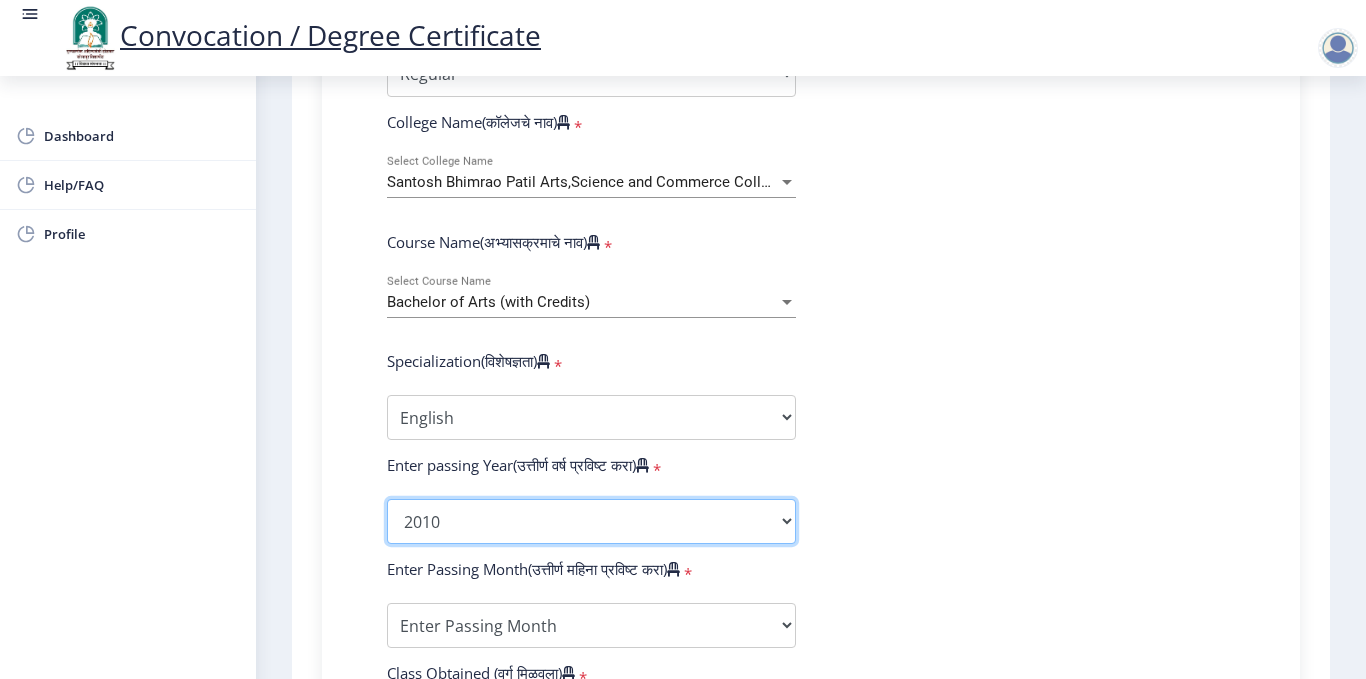 click on "2025   2024   2023   2022   2021   2020   2019   2018   2017   2016   2015   2014   2013   2012   2011   2010   2009   2008   2007   2006   2005   2004   2003   2002   2001   2000   1999   1998   1997   1996   1995   1994   1993   1992   1991   1990   1989   1988   1987   1986   1985   1984   1983   1982   1981   1980   1979   1978   1977   1976" 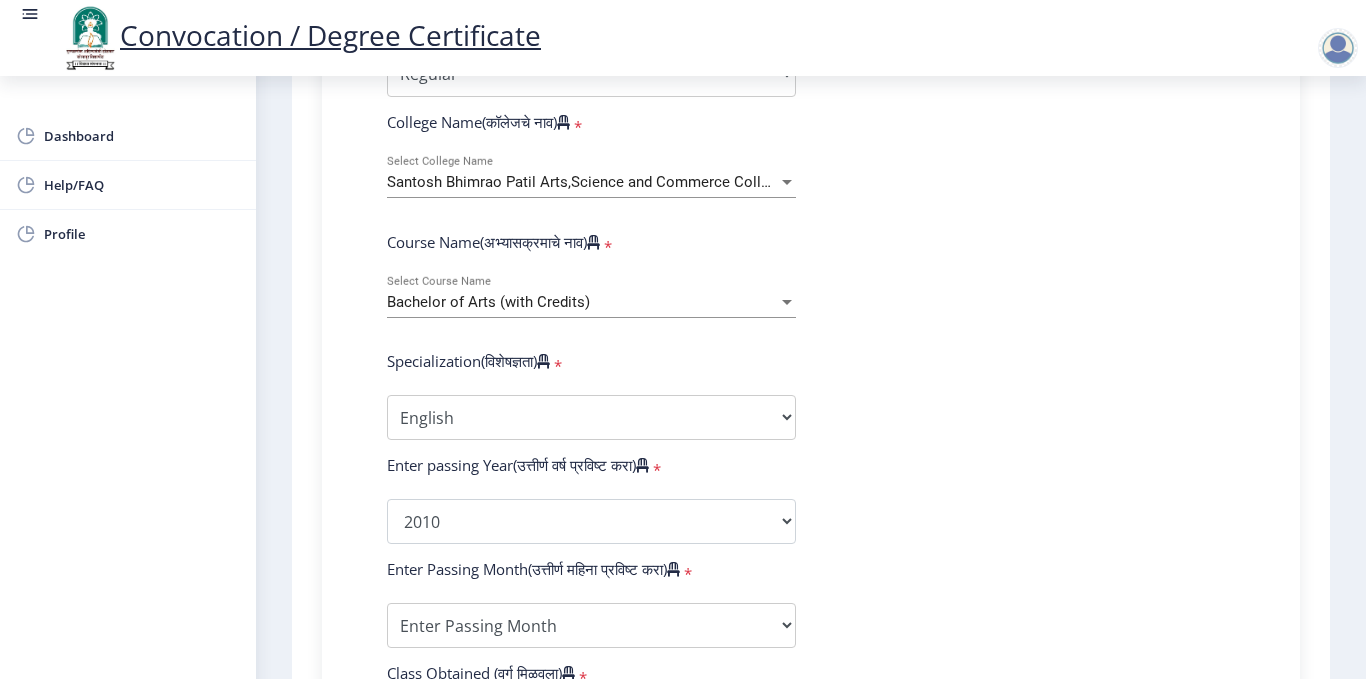 click on "Enter Your PRN Number (तुमचा पीआरएन (कायम नोंदणी क्रमांक) एंटर करा)  * Student Type (विद्यार्थी प्रकार)   * Select Student Type Regular External College Name(कॉलेजचे नाव)  * Santosh Bhimrao Patil Arts,Science and Commerce College Select College Name Course Name(अभ्यासक्रमाचे नाव)  * Bachelor of Arts (with Credits) Select Course Name  Specialization(विशेषज्ञता)  * Specialization English Geography Hindi Marathi Music Sanskrit Urdu Ancient Indian History Culture ＆ Archaeology Economics History Physical Education Political Science Psychology Sociology Kannada Philosophy Other Enter passing Year(उत्तीर्ण वर्ष प्रविष्ट करा)  *  2025   2024   2023   2022   2021   2020   2019   2018   2017   2016   2015   2014   2013   2012   2011   2010   2009   2008   2007   2006   2005   2004  *" 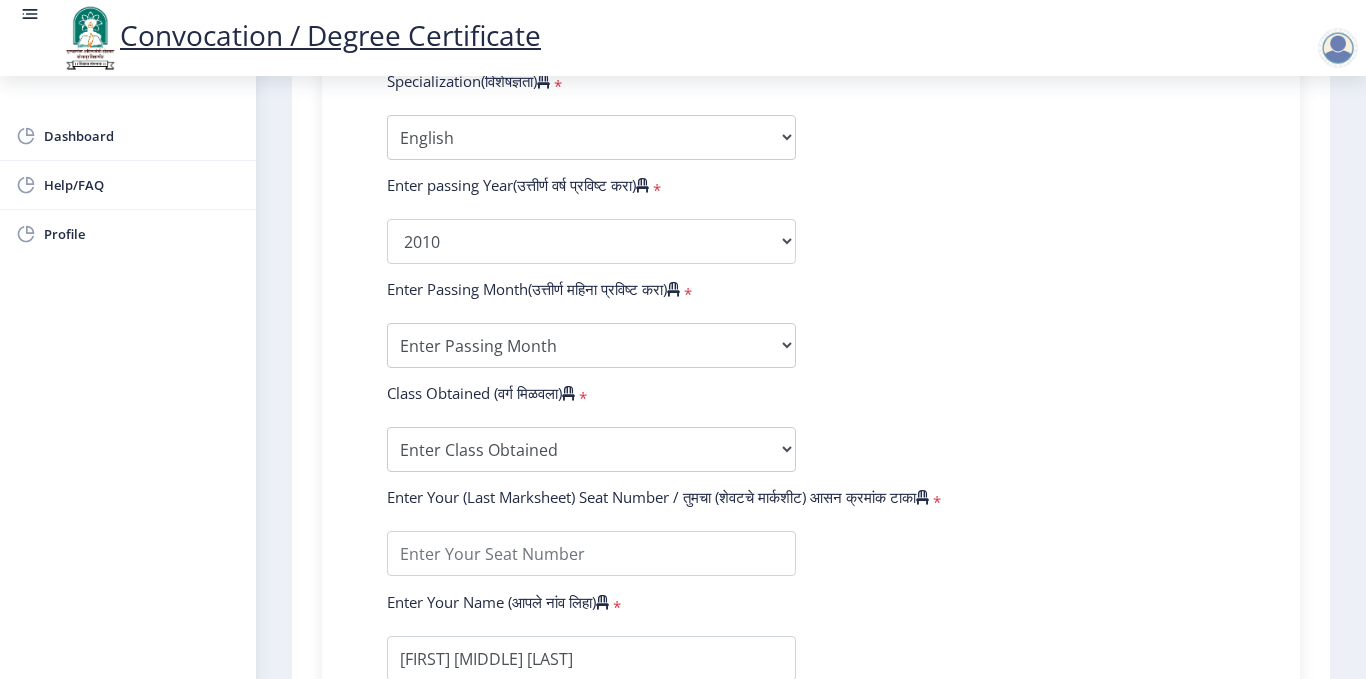 scroll, scrollTop: 1020, scrollLeft: 0, axis: vertical 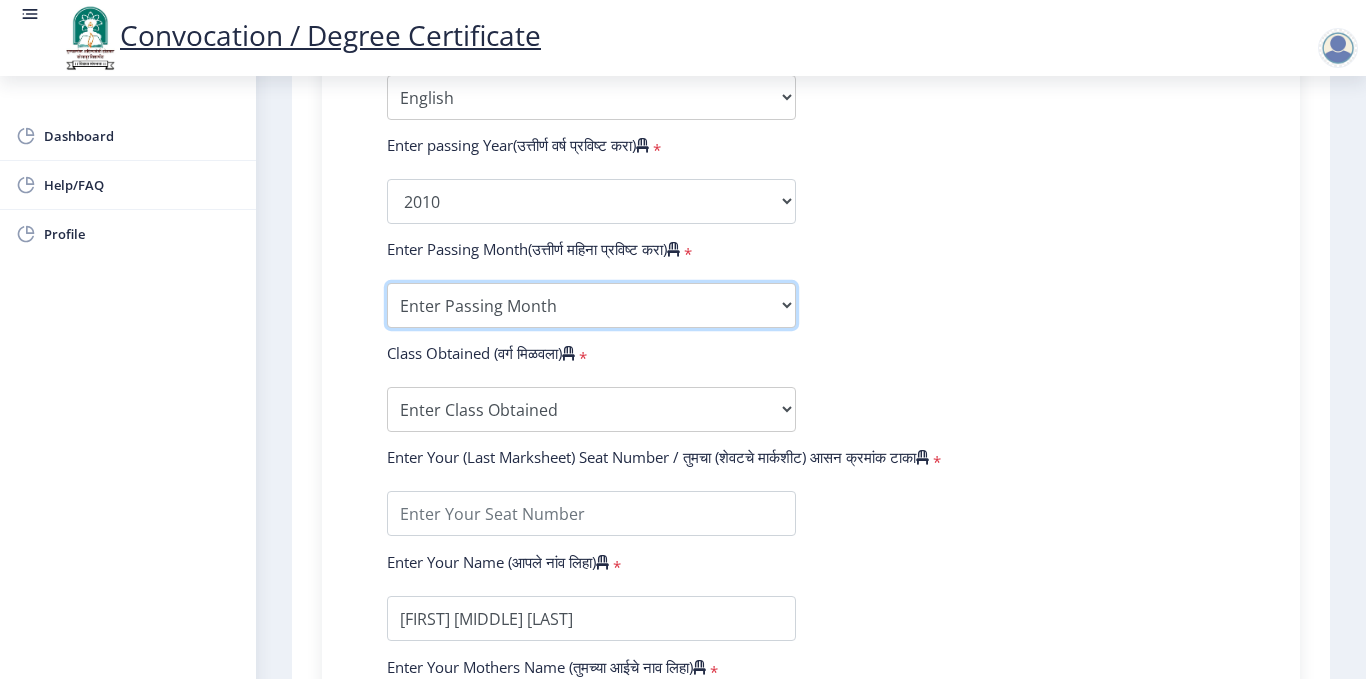 click on "Enter Passing Month March April May October November December" at bounding box center [591, 305] 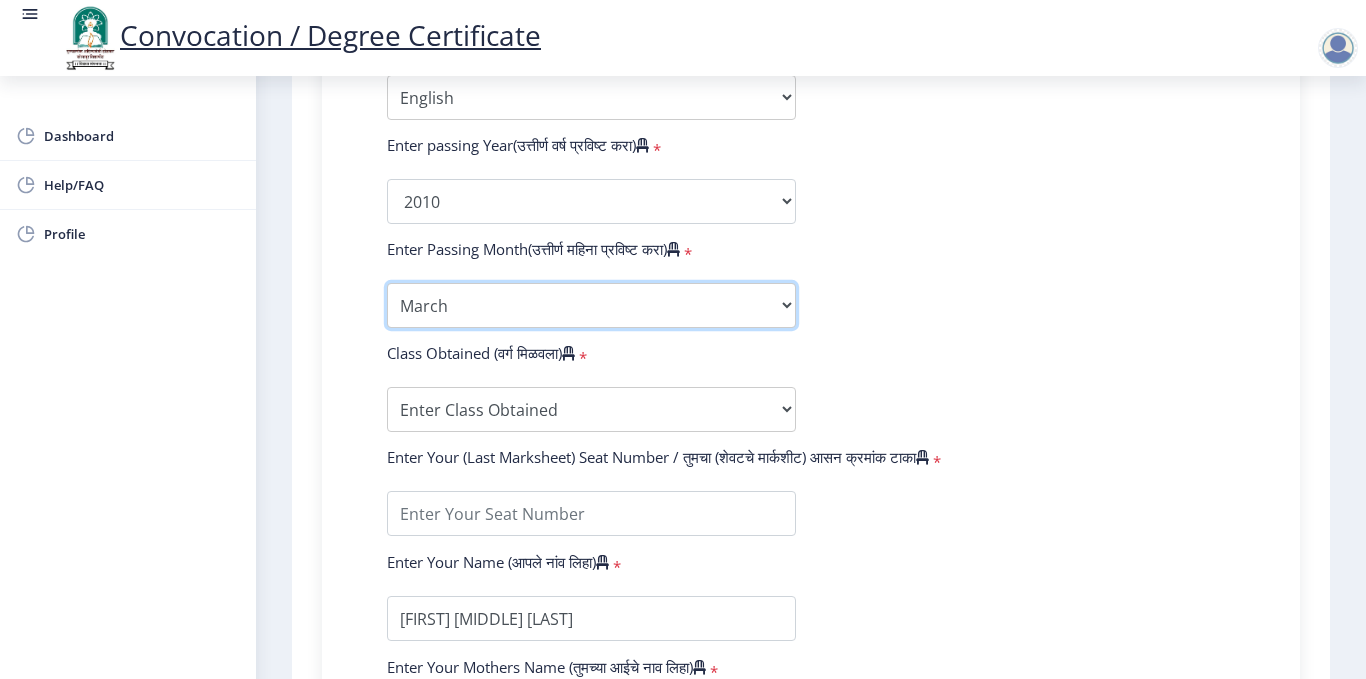 click on "Enter Passing Month March April May October November December" at bounding box center [591, 305] 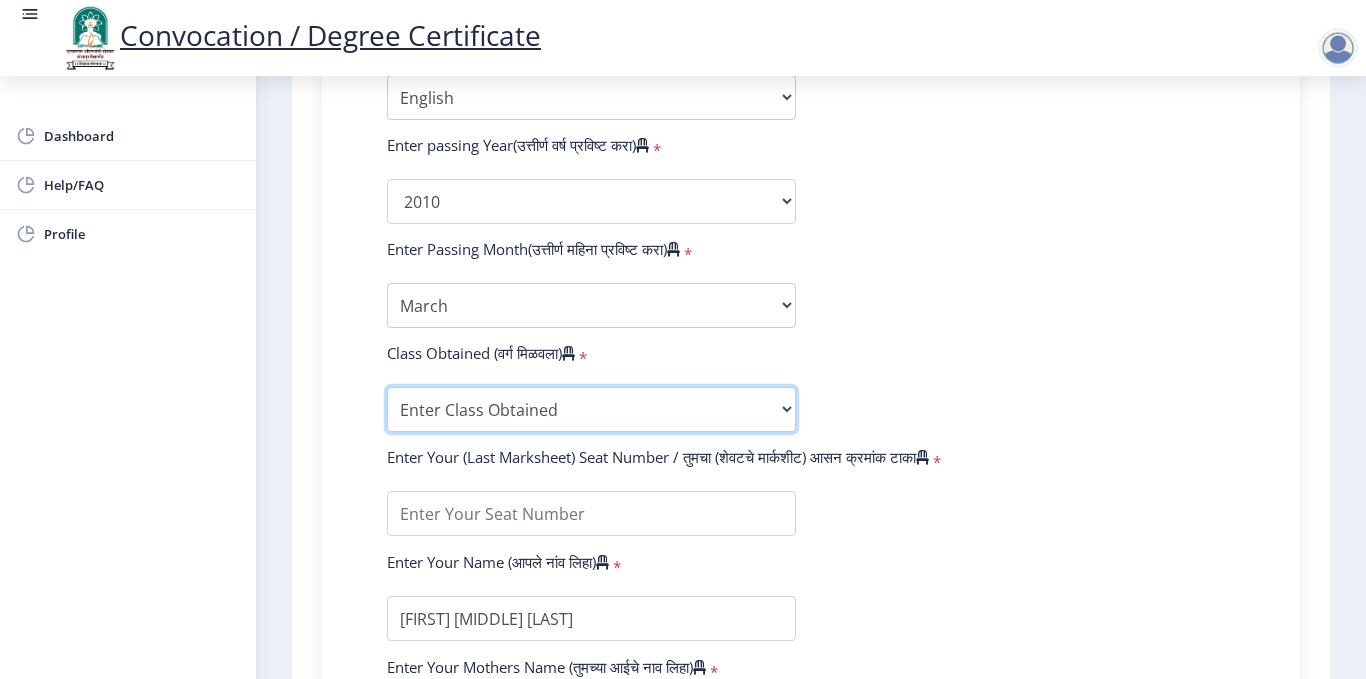 click on "Enter Class Obtained FIRST CLASS WITH DISTINCTION FIRST CLASS HIGHER SECOND CLASS SECOND CLASS PASS CLASS Grade O Grade A+ Grade A Grade B+ Grade B Grade C+ Grade C Grade D Grade E" at bounding box center [591, 409] 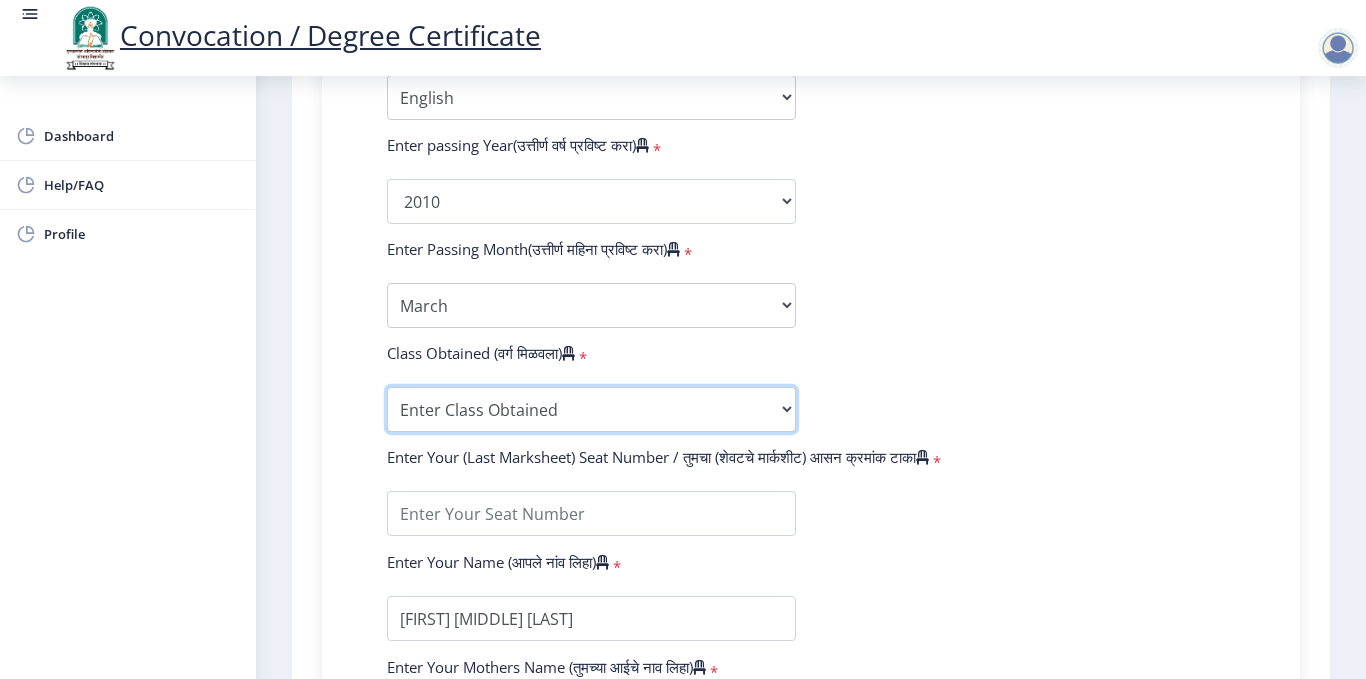 select on "SECOND CLASS" 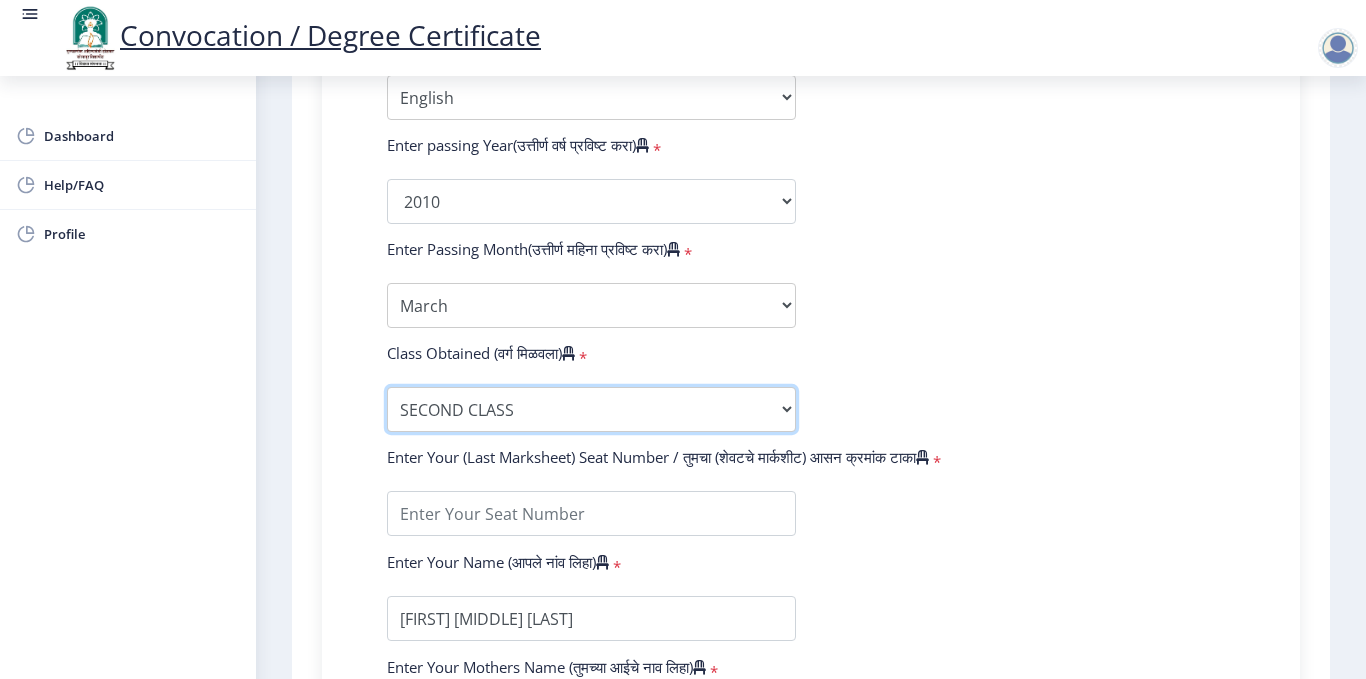 click on "Enter Class Obtained FIRST CLASS WITH DISTINCTION FIRST CLASS HIGHER SECOND CLASS SECOND CLASS PASS CLASS Grade O Grade A+ Grade A Grade B+ Grade B Grade C+ Grade C Grade D Grade E" at bounding box center [591, 409] 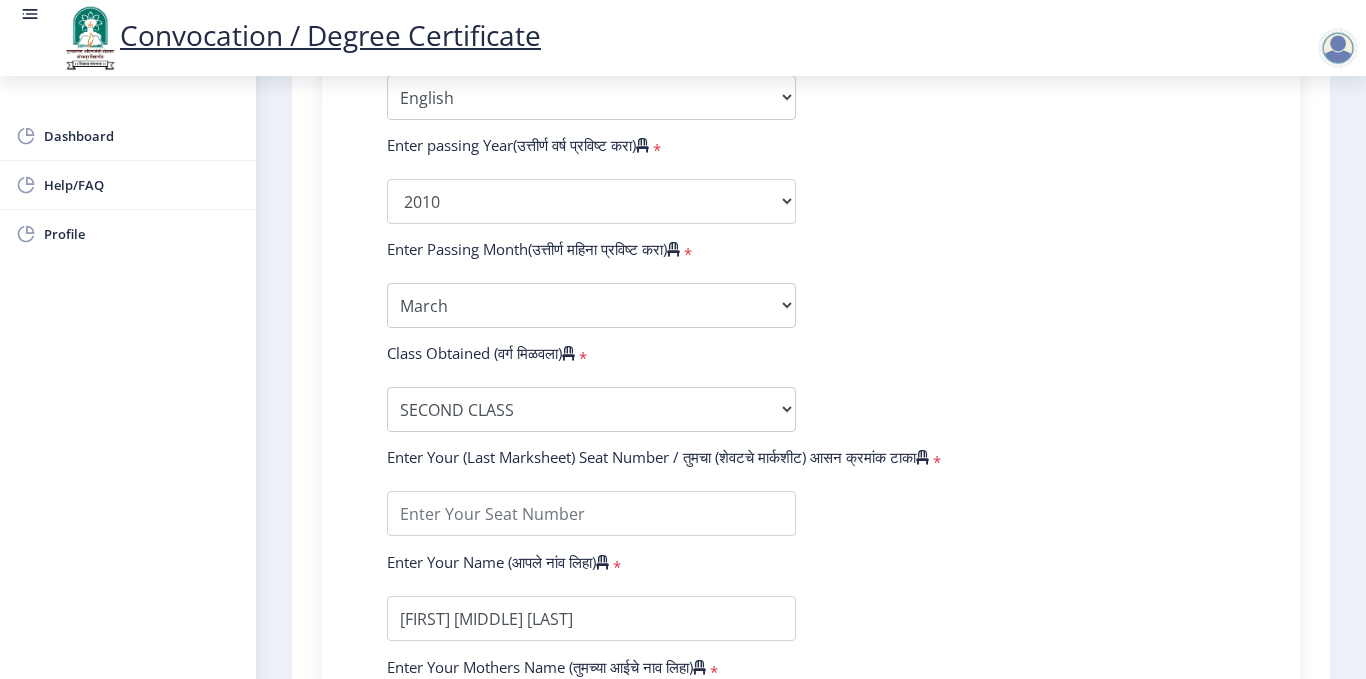 click on "Enter Your PRN Number (तुमचा पीआरएन (कायम नोंदणी क्रमांक) एंटर करा)  * Student Type (विद्यार्थी प्रकार)   * Select Student Type Regular External College Name(कॉलेजचे नाव)  * Santosh Bhimrao Patil Arts,Science and Commerce College Select College Name Course Name(अभ्यासक्रमाचे नाव)  * Bachelor of Arts (with Credits) Select Course Name  Specialization(विशेषज्ञता)  * Specialization English Geography Hindi Marathi Music Sanskrit Urdu Ancient Indian History Culture ＆ Archaeology Economics History Physical Education Political Science Psychology Sociology Kannada Philosophy Other Enter passing Year(उत्तीर्ण वर्ष प्रविष्ट करा)  *  2025   2024   2023   2022   2021   2020   2019   2018   2017   2016   2015   2014   2013   2012   2011   2010   2009   2008   2007   2006   2005   2004  *" 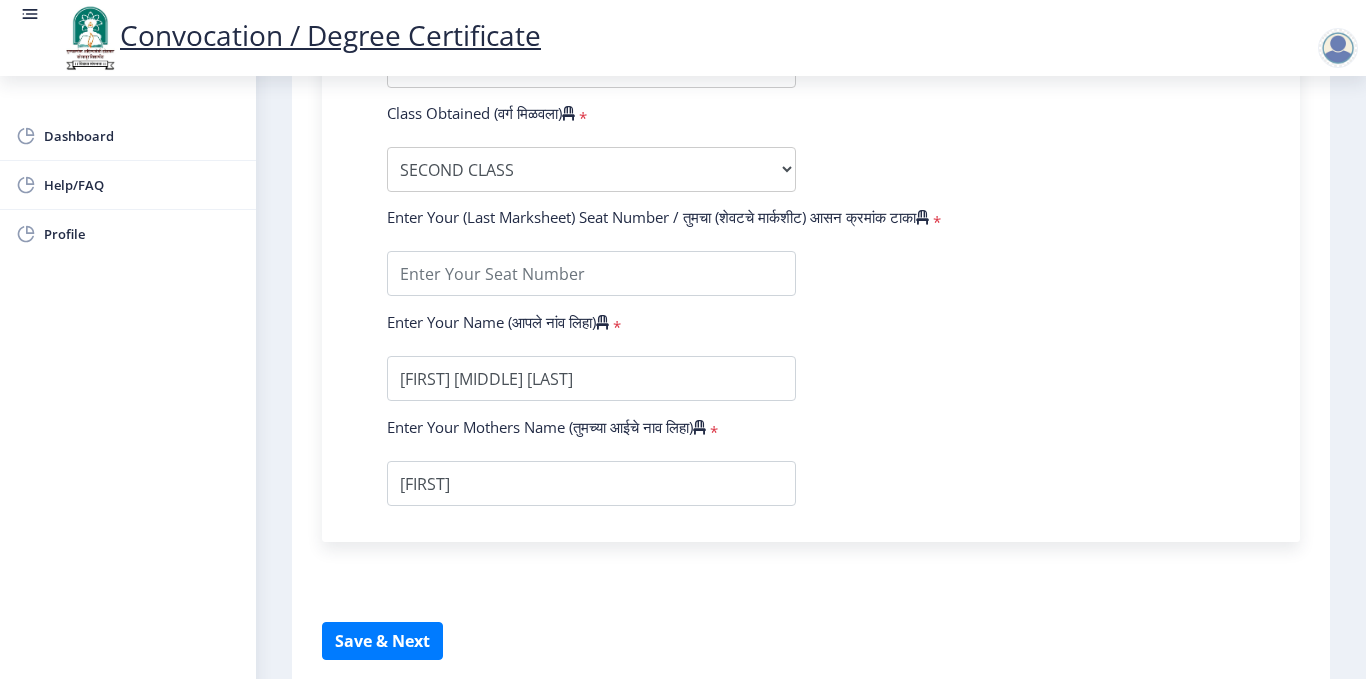 scroll, scrollTop: 1300, scrollLeft: 0, axis: vertical 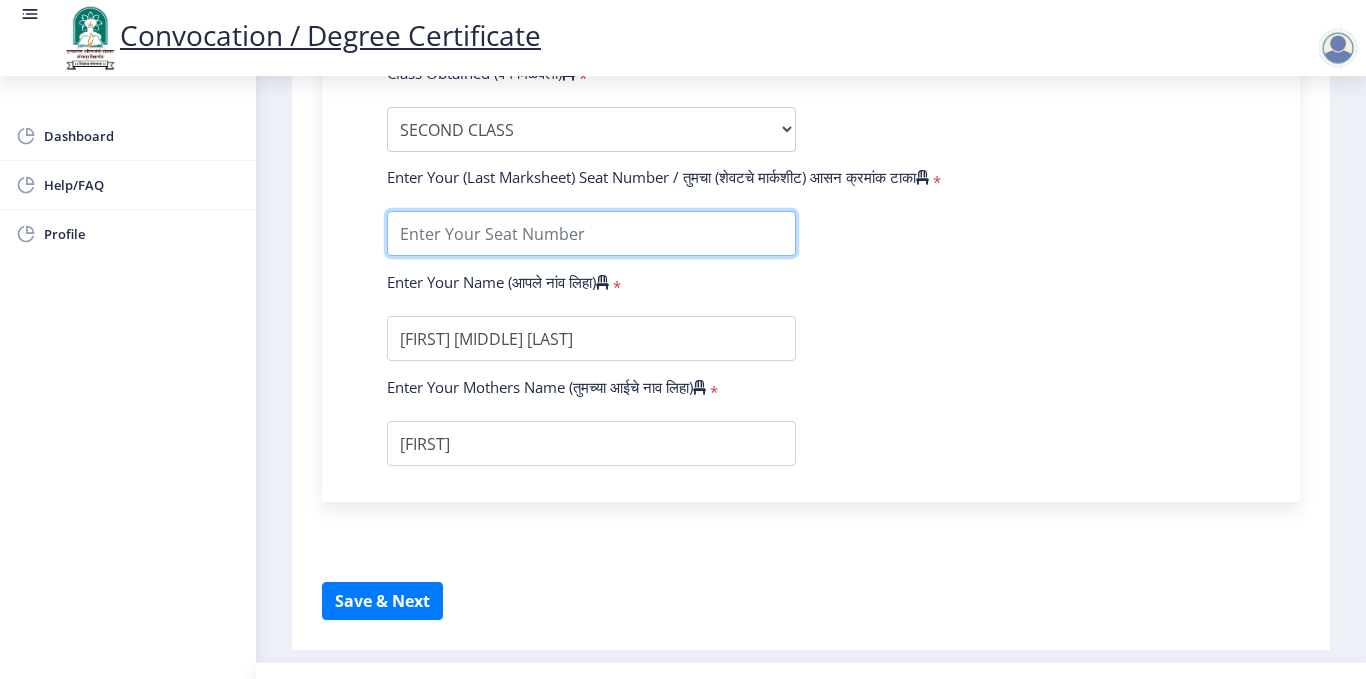 click at bounding box center (591, 233) 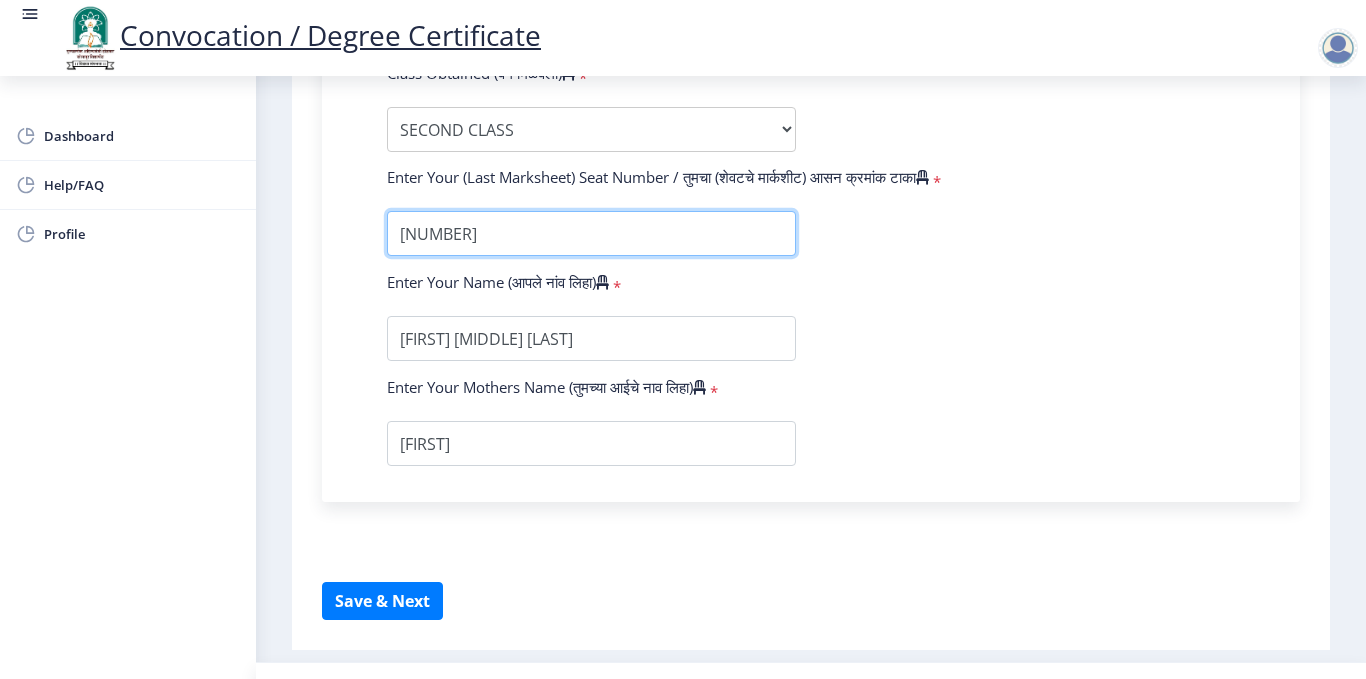 type on "[NUMBER]" 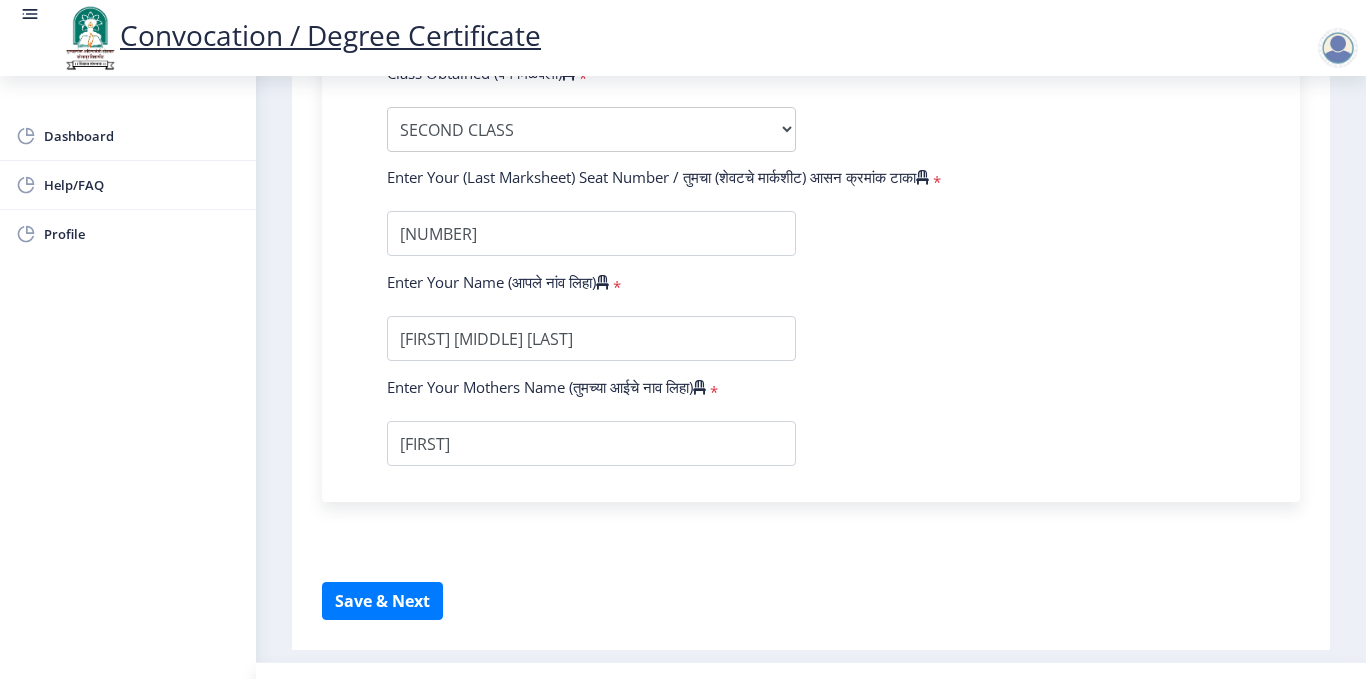 click on "Enter Your PRN Number (तुमचा पीआरएन (कायम नोंदणी क्रमांक) एंटर करा)  * Student Type (विद्यार्थी प्रकार)   * Select Student Type Regular External College Name(कॉलेजचे नाव)  * Santosh Bhimrao Patil Arts,Science and Commerce College Select College Name Course Name(अभ्यासक्रमाचे नाव)  * Bachelor of Arts (with Credits) Select Course Name  Specialization(विशेषज्ञता)  * Specialization English Geography Hindi Marathi Music Sanskrit Urdu Ancient Indian History Culture ＆ Archaeology Economics History Physical Education Political Science Psychology Sociology Kannada Philosophy Other Enter passing Year(उत्तीर्ण वर्ष प्रविष्ट करा)  *  2025   2024   2023   2022   2021   2020   2019   2018   2017   2016   2015   2014   2013   2012   2011   2010   2009   2008   2007   2006   2005   2004  *" 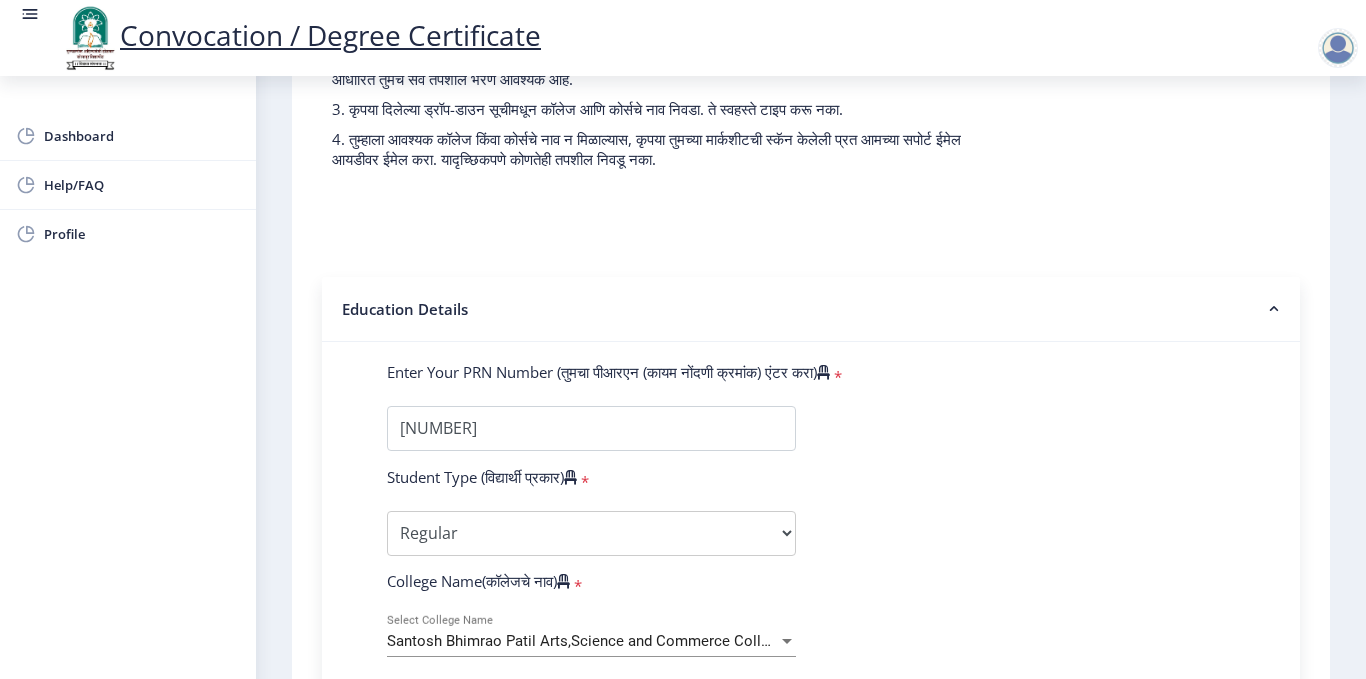 drag, startPoint x: 697, startPoint y: 455, endPoint x: 1227, endPoint y: 462, distance: 530.0462 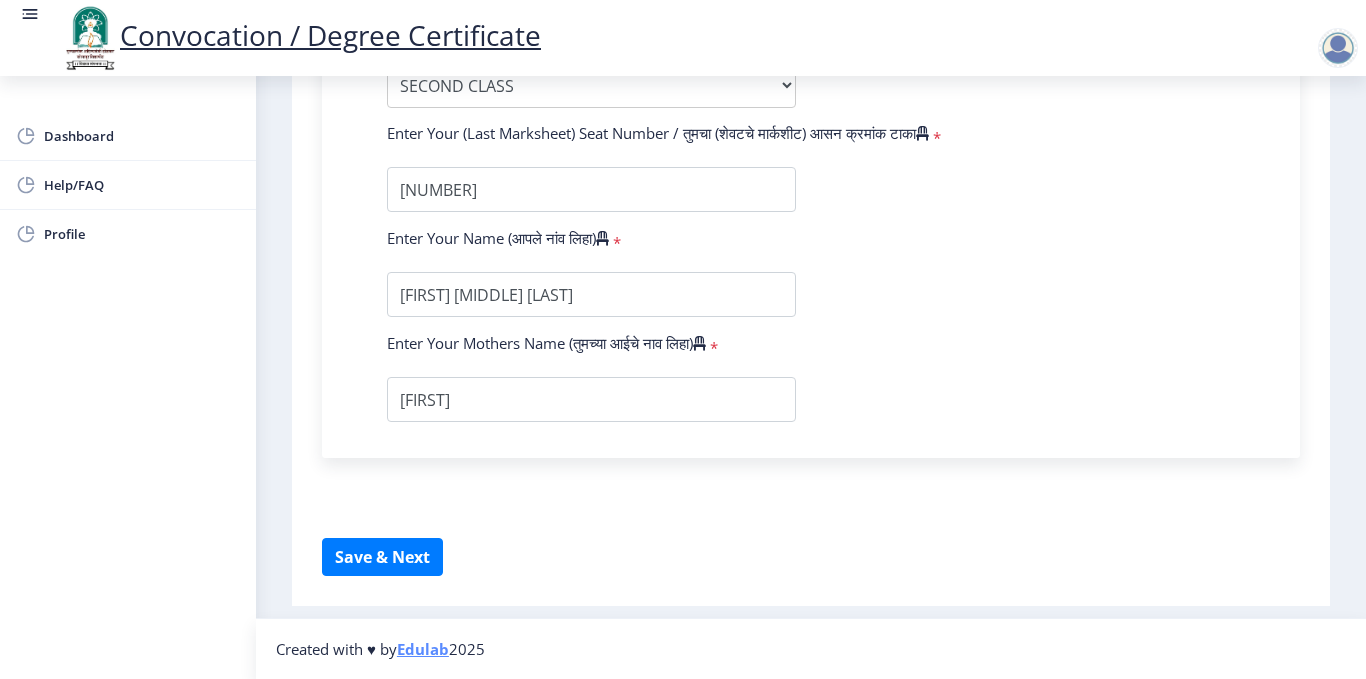 scroll, scrollTop: 1376, scrollLeft: 0, axis: vertical 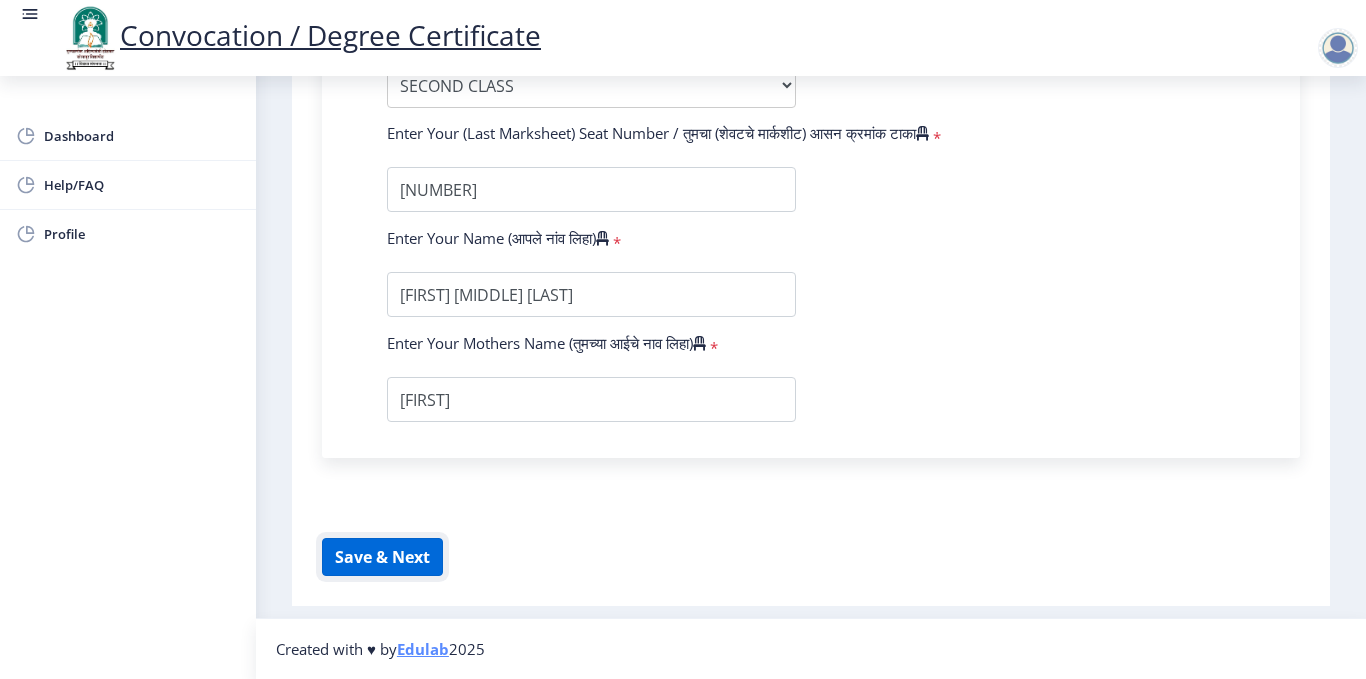 click on "Save & Next" 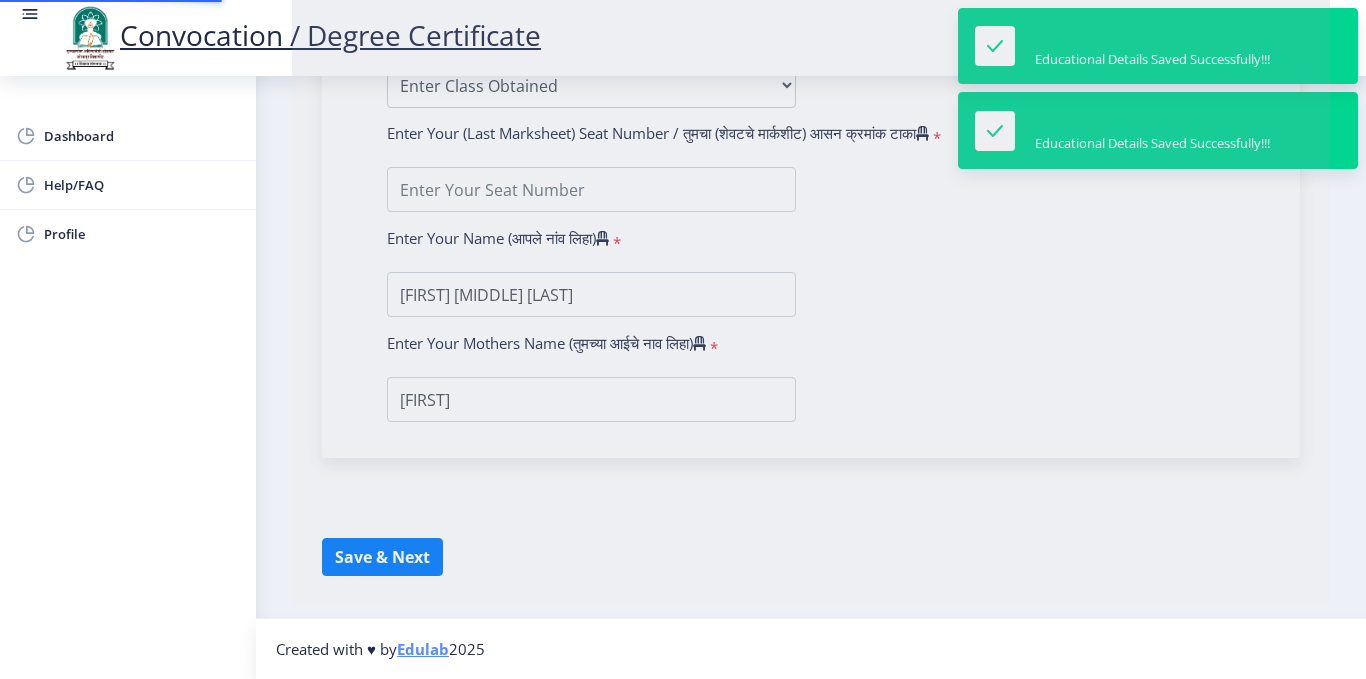 select 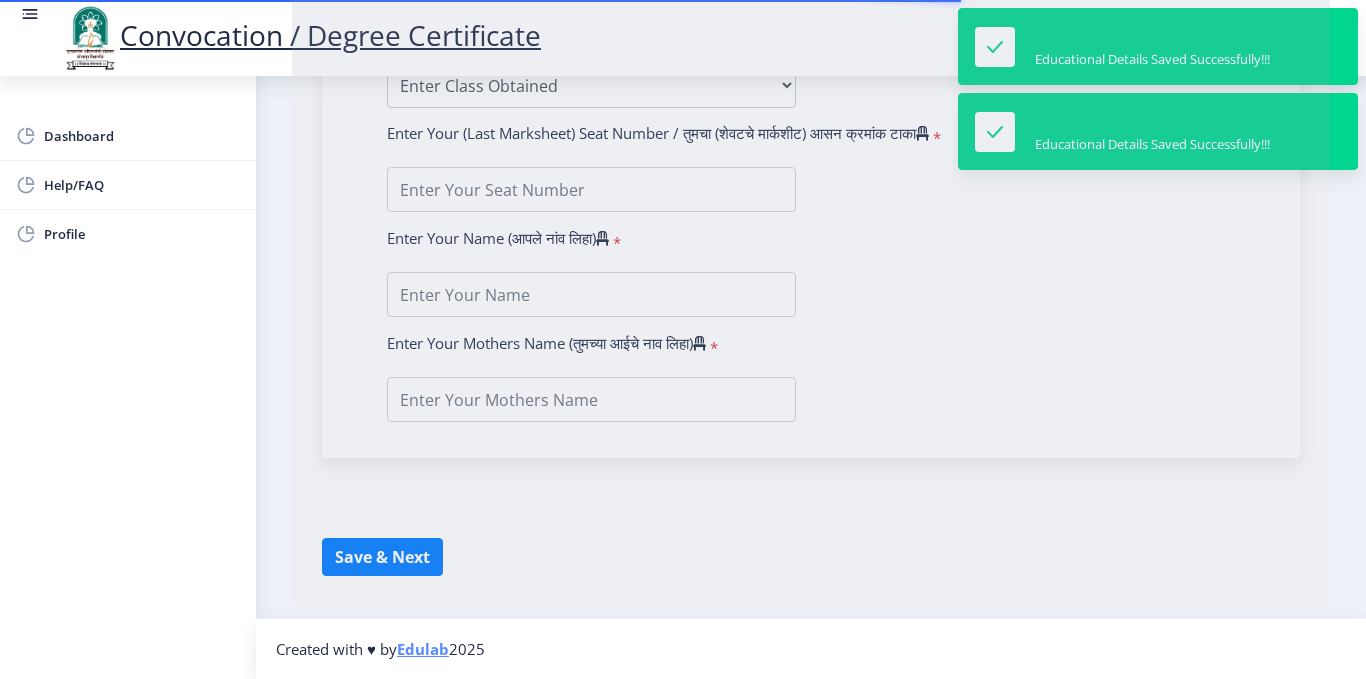 scroll, scrollTop: 0, scrollLeft: 0, axis: both 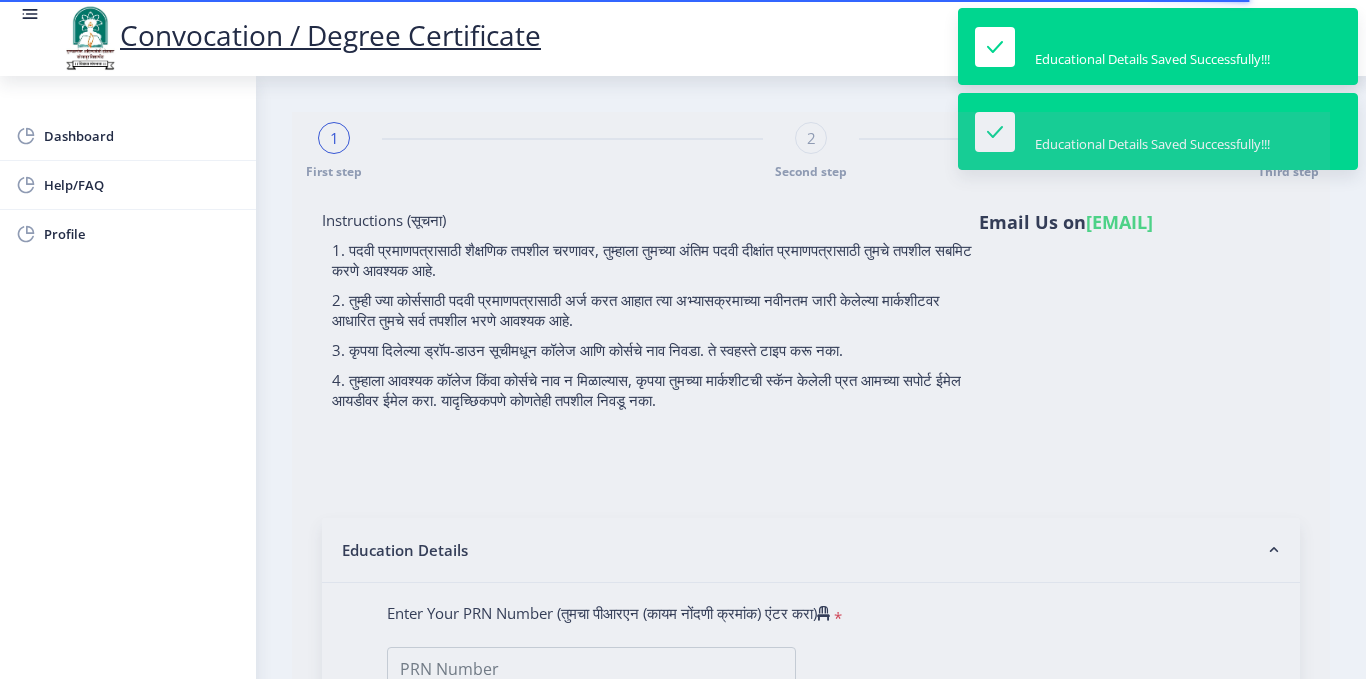 type on "[FIRST] [MIDDLE] [LAST]" 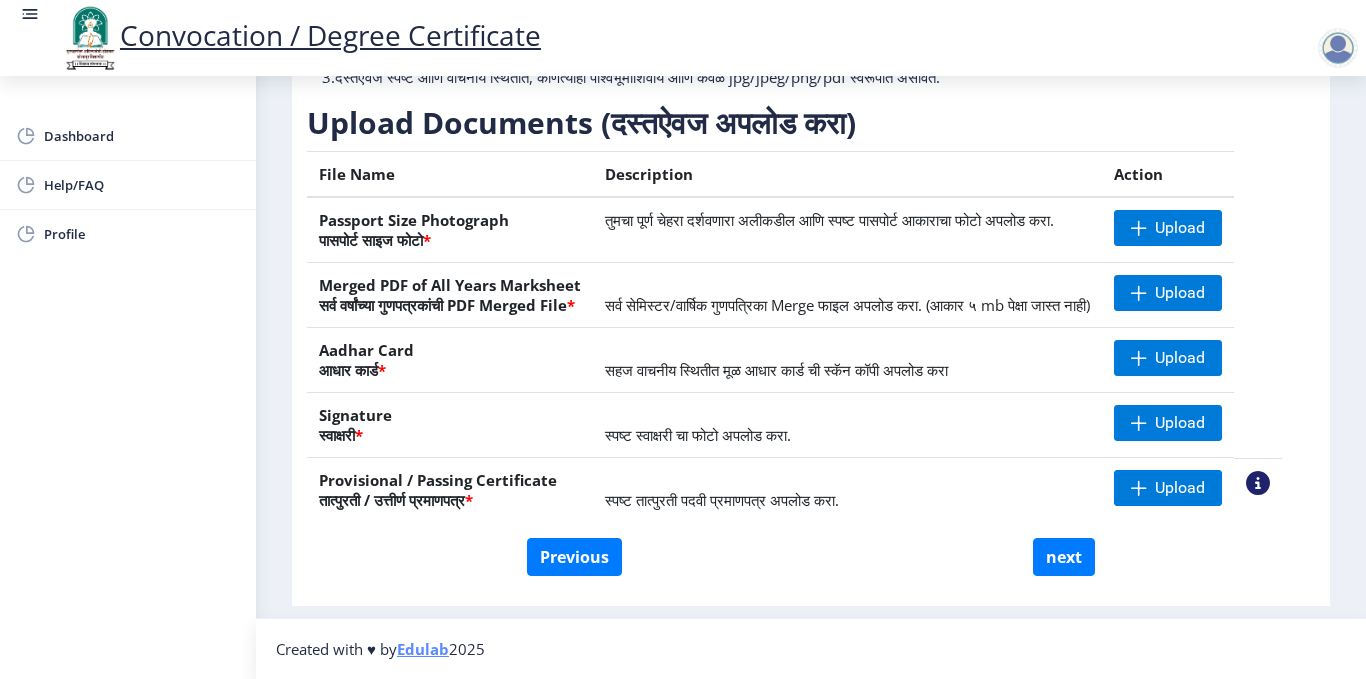 scroll, scrollTop: 329, scrollLeft: 0, axis: vertical 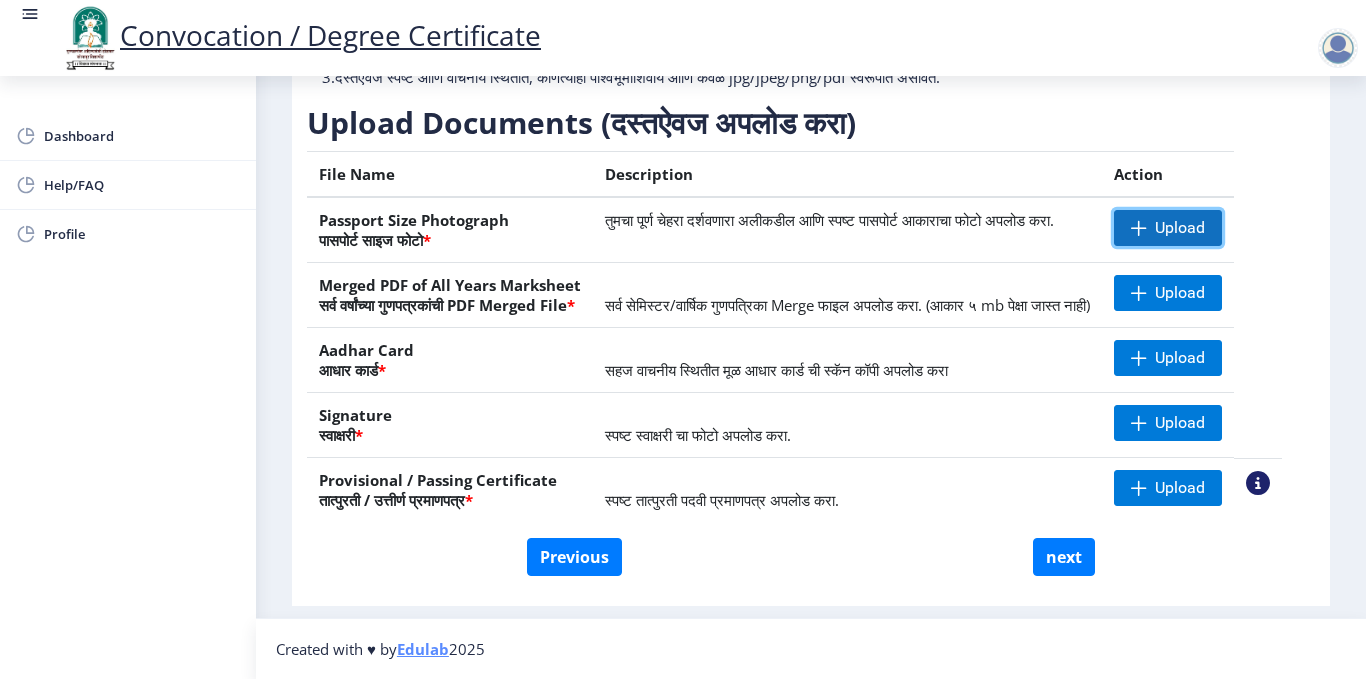 click on "Upload" 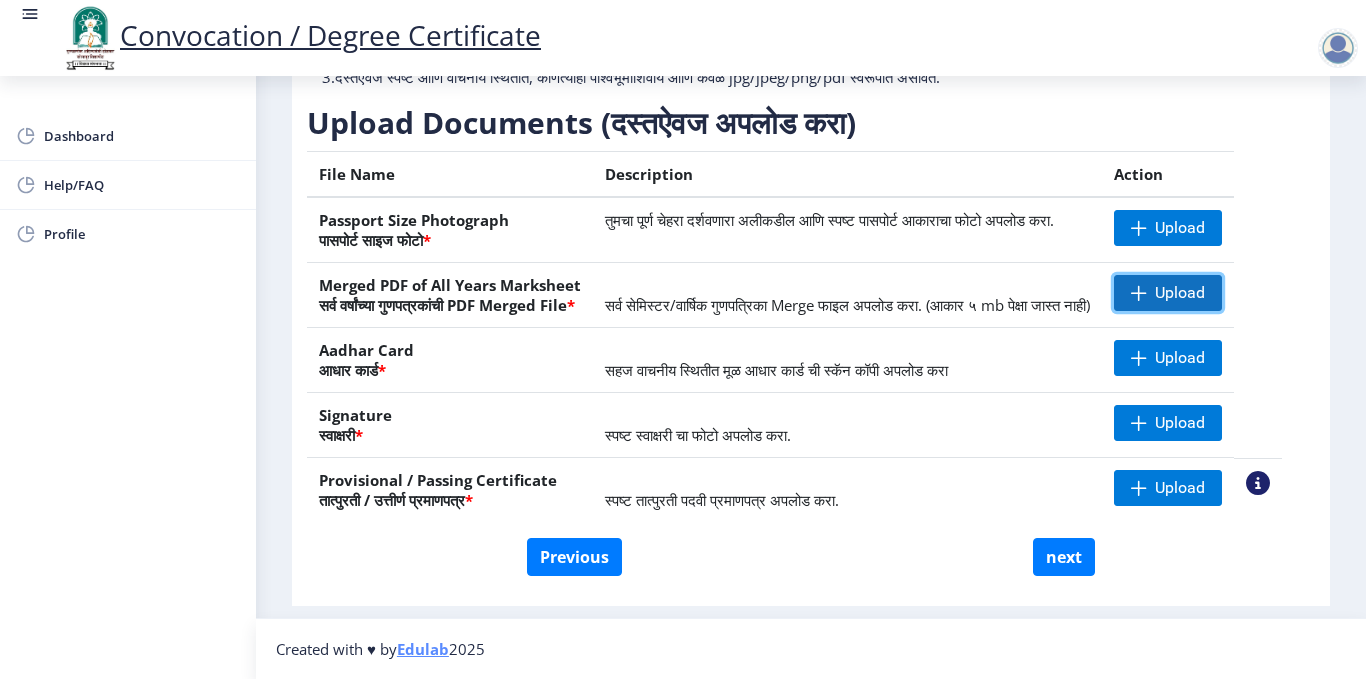 click 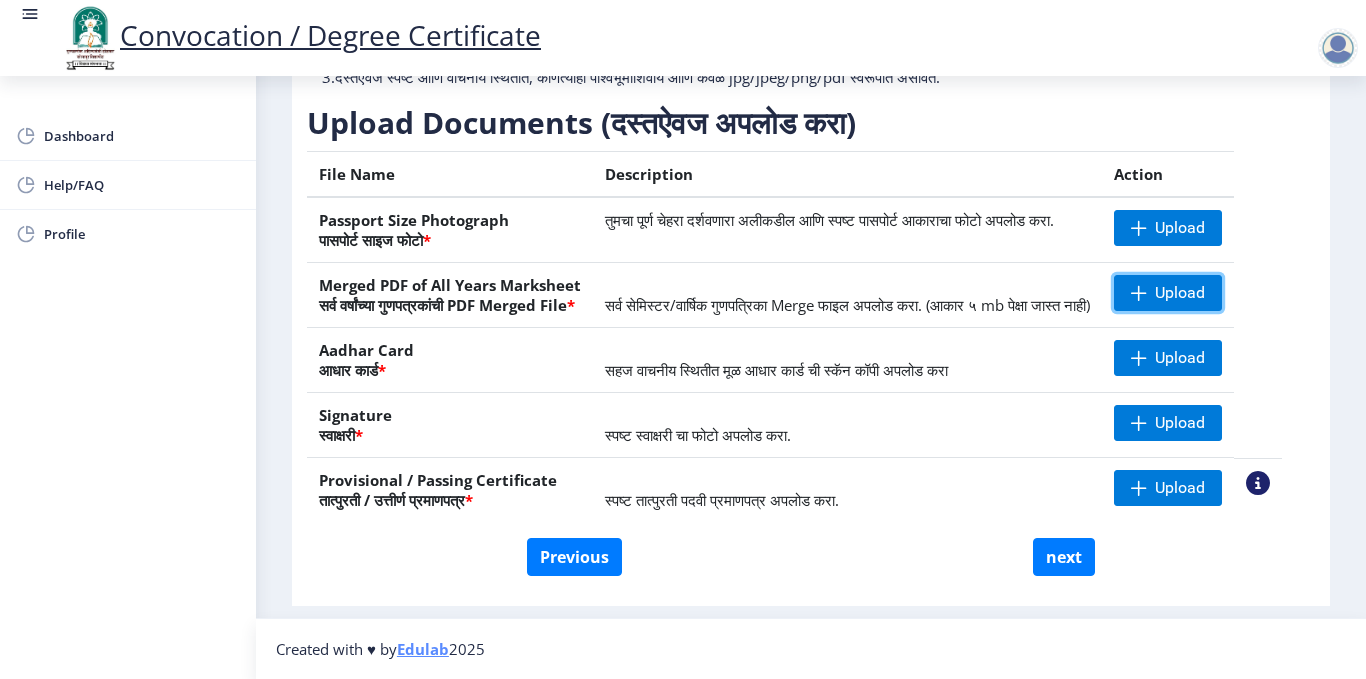 scroll, scrollTop: 0, scrollLeft: 0, axis: both 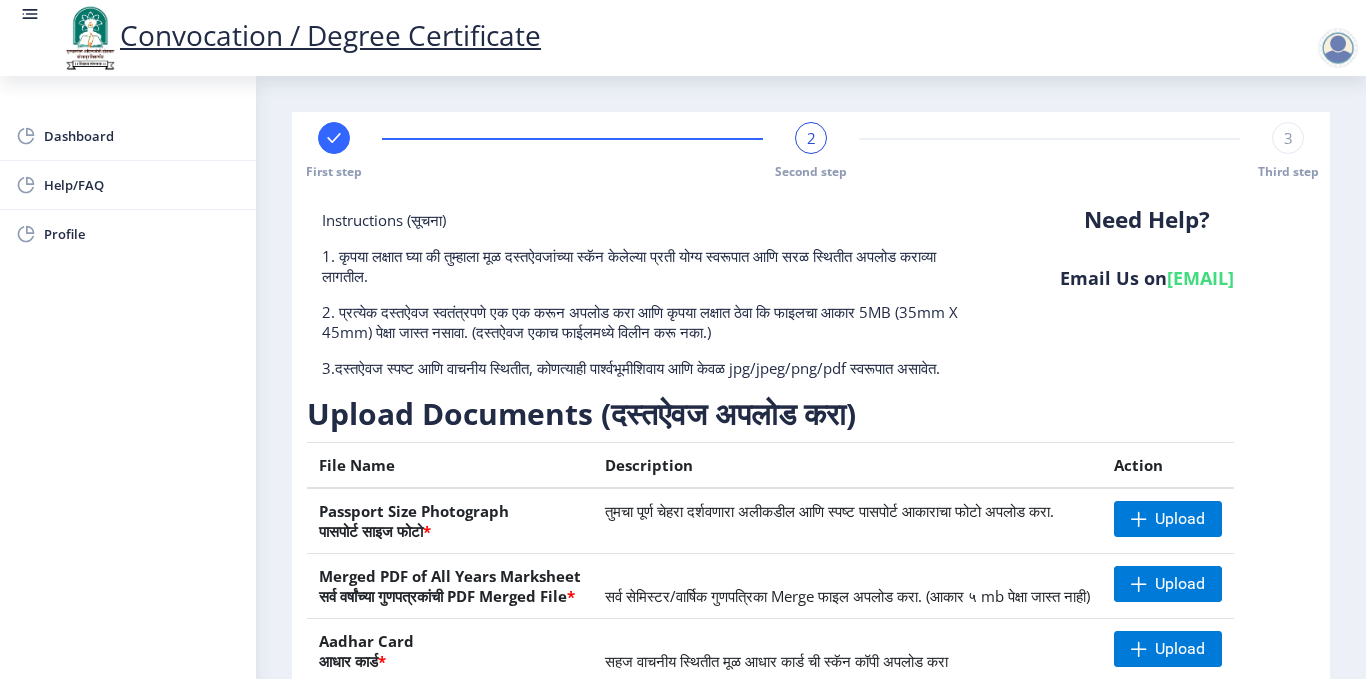 click 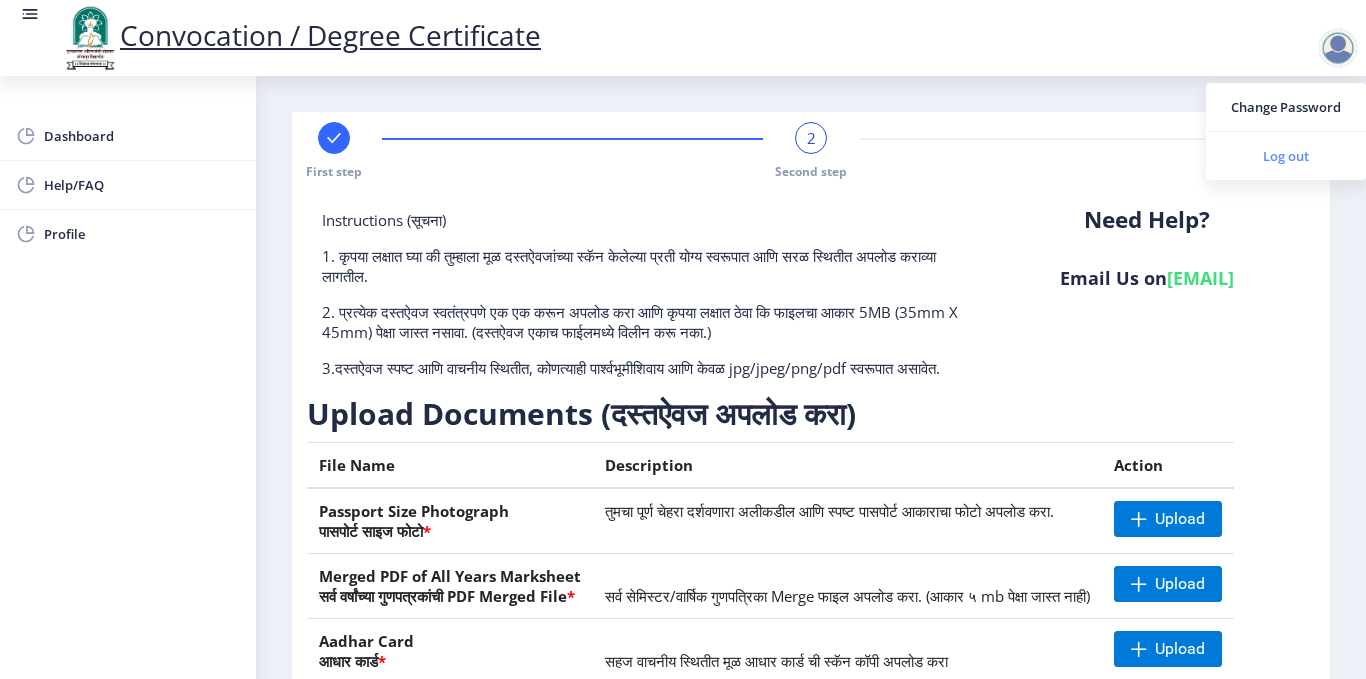 click on "Log out" at bounding box center (1286, 156) 